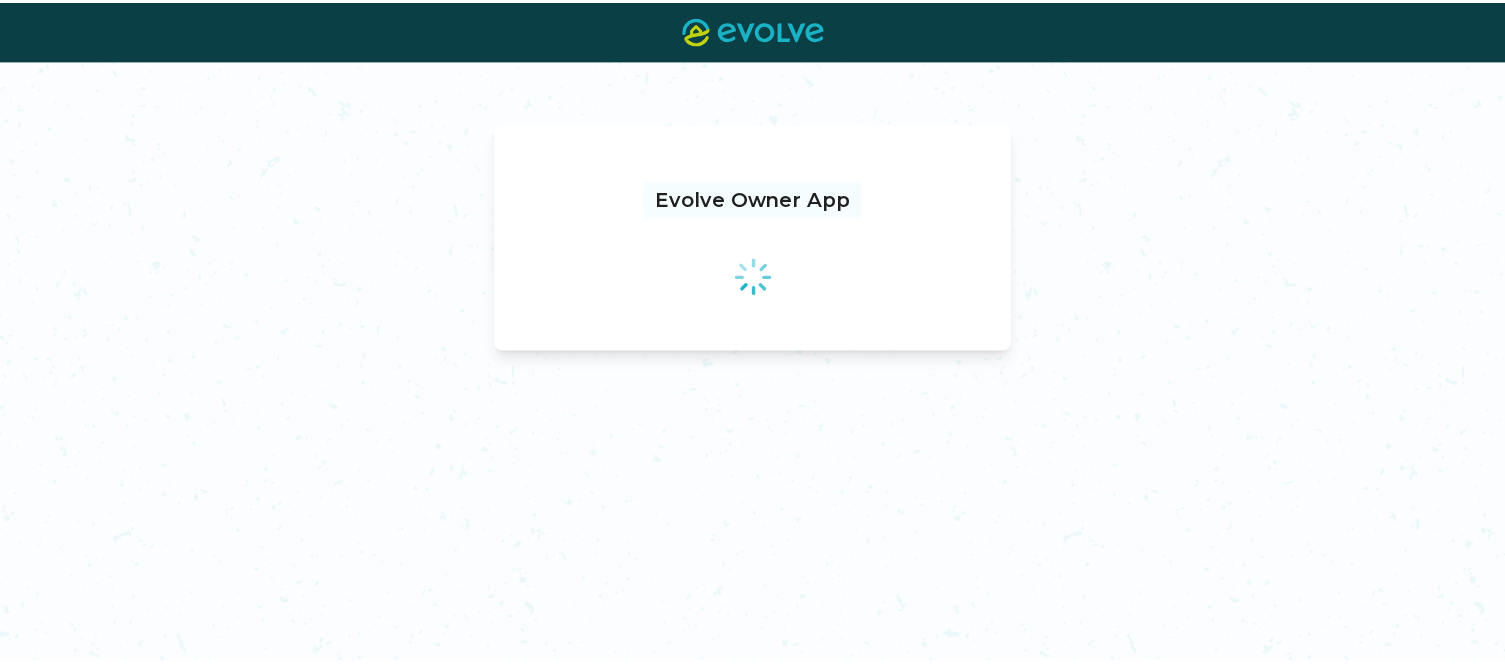 scroll, scrollTop: 0, scrollLeft: 0, axis: both 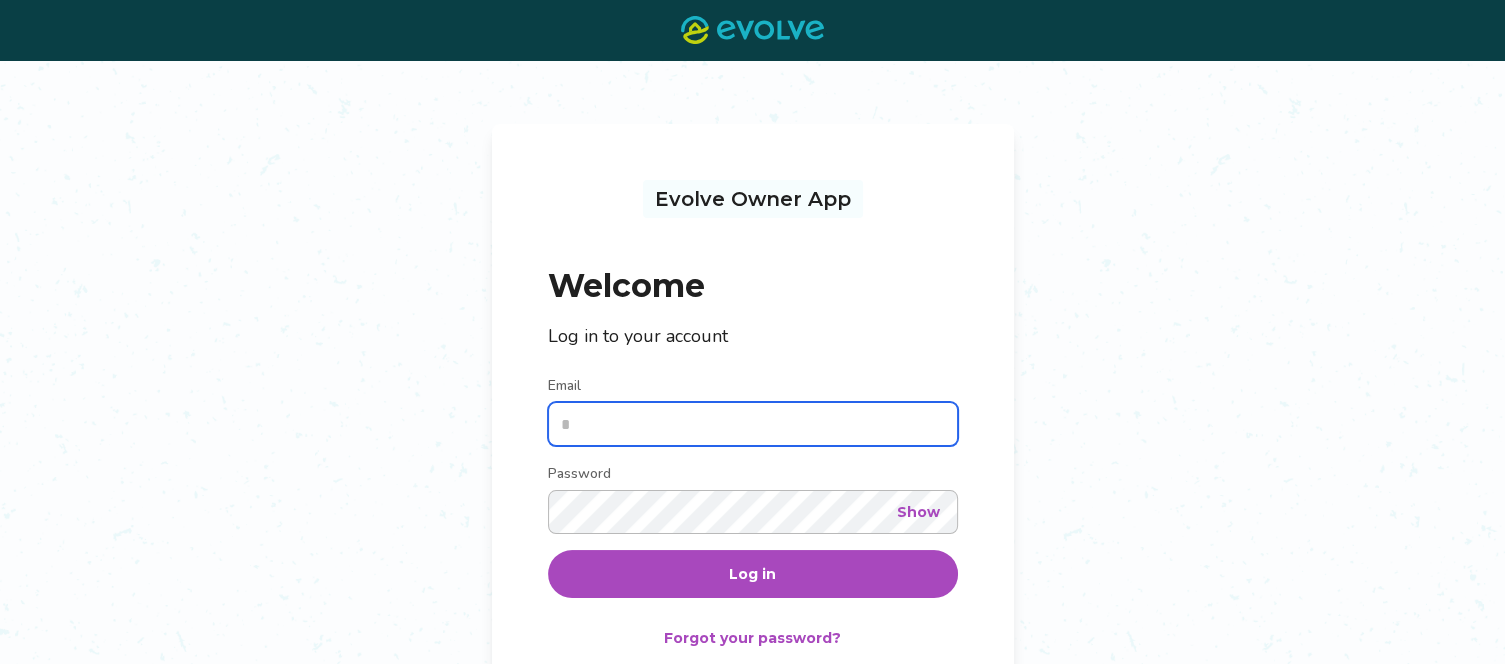 type on "**********" 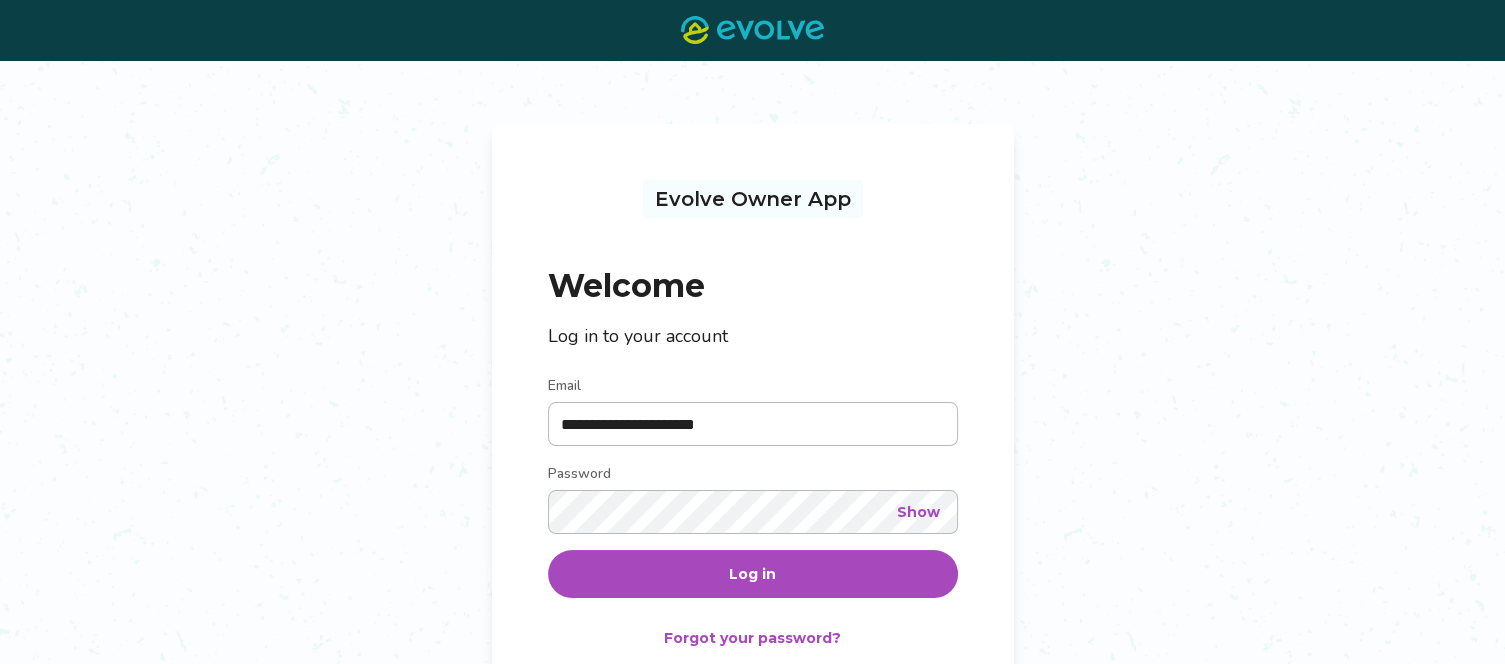 click on "Log in" at bounding box center [752, 574] 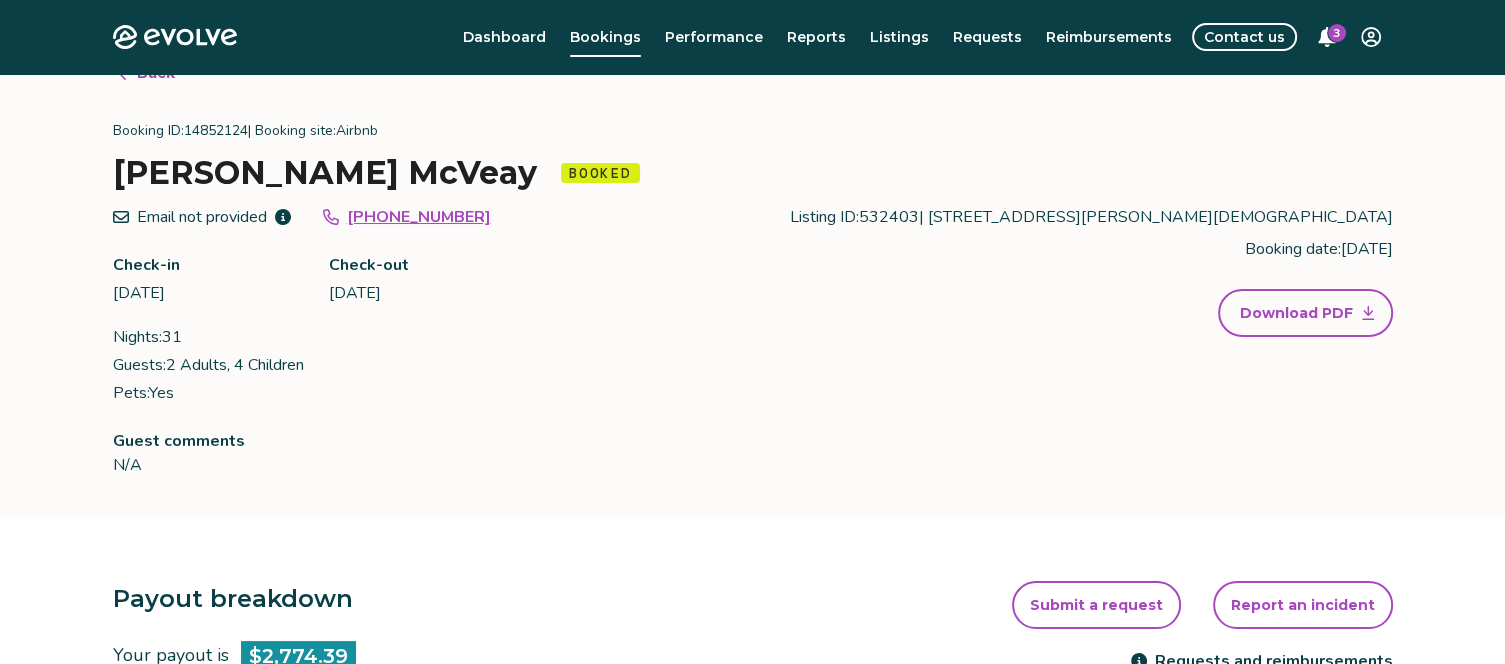 scroll, scrollTop: 0, scrollLeft: 0, axis: both 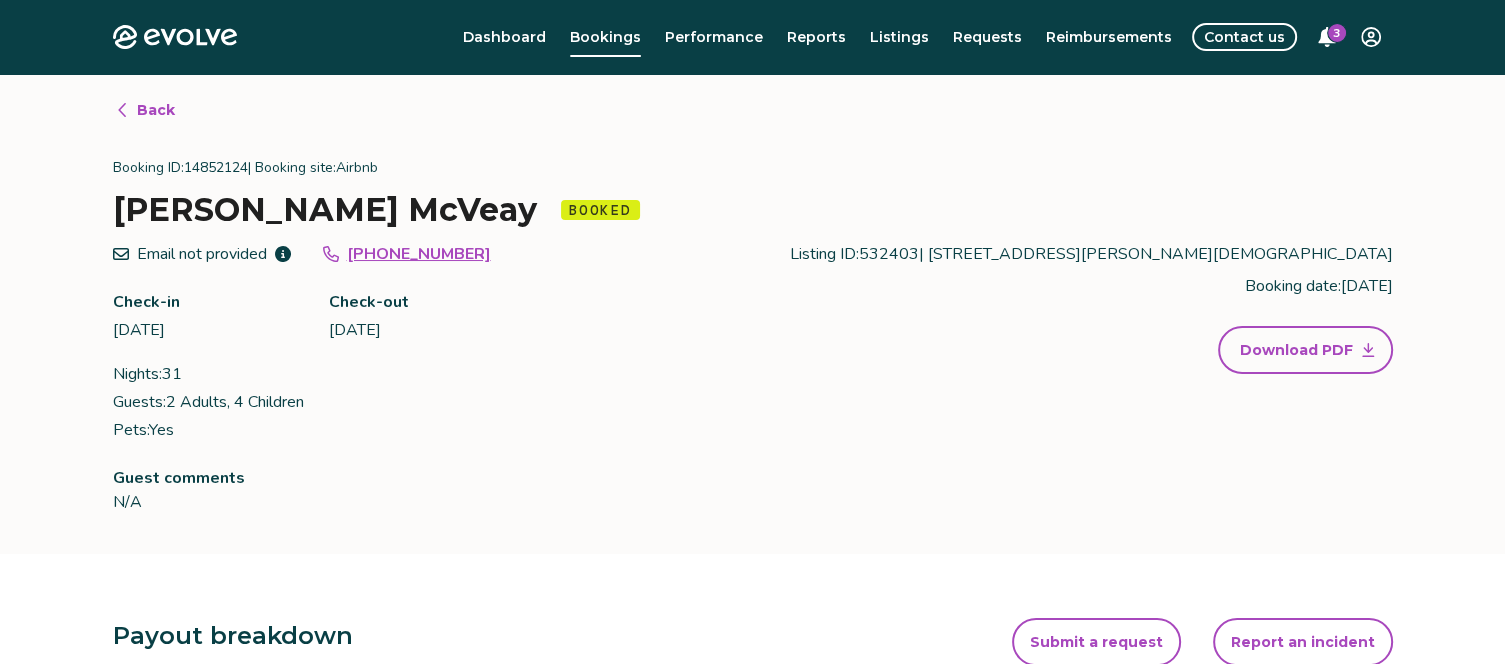 click on "3" at bounding box center (1337, 33) 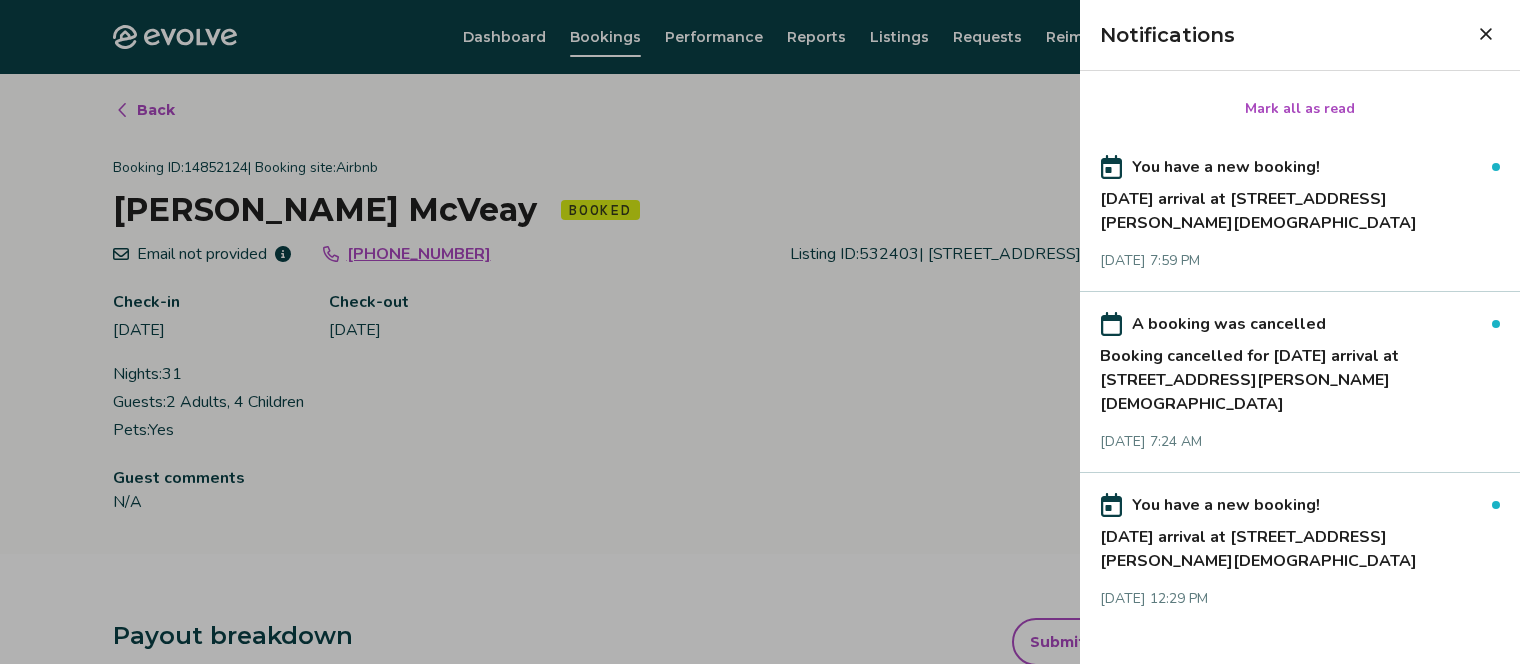 click on "Mark all as read" at bounding box center (1300, 109) 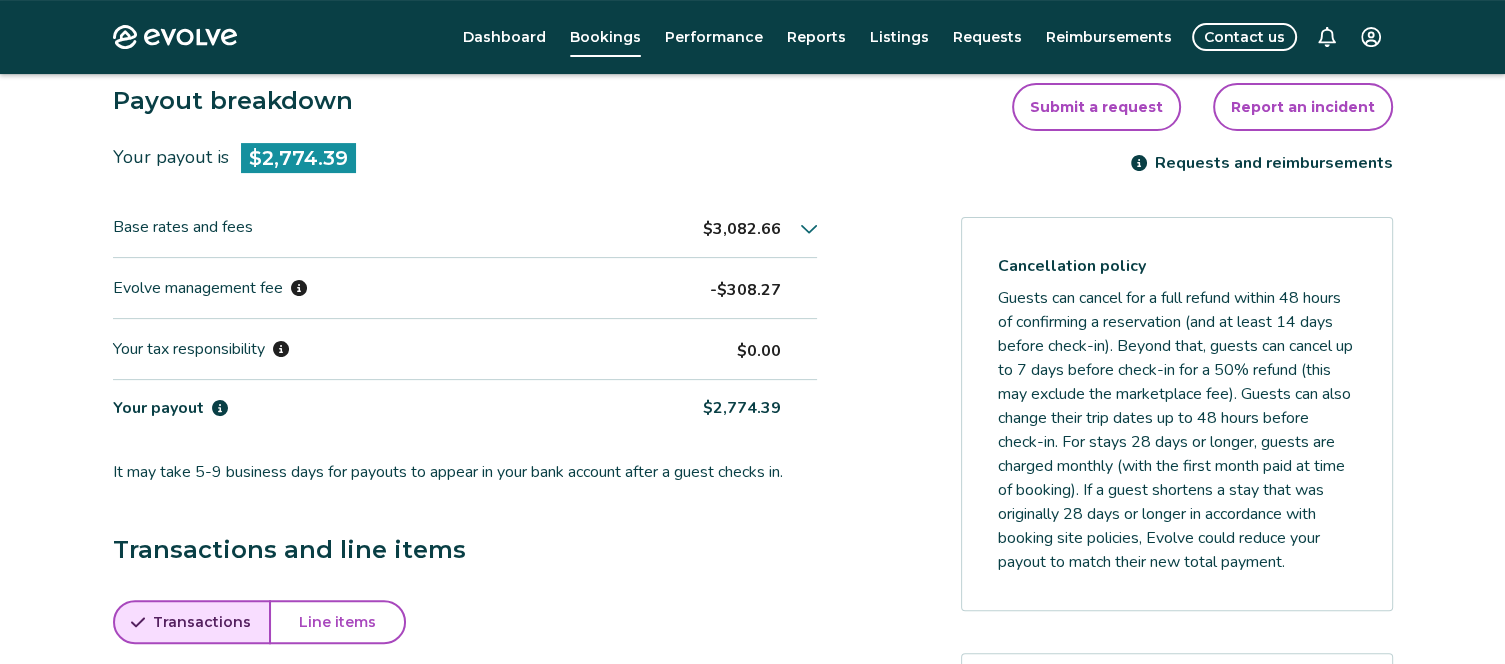 scroll, scrollTop: 536, scrollLeft: 0, axis: vertical 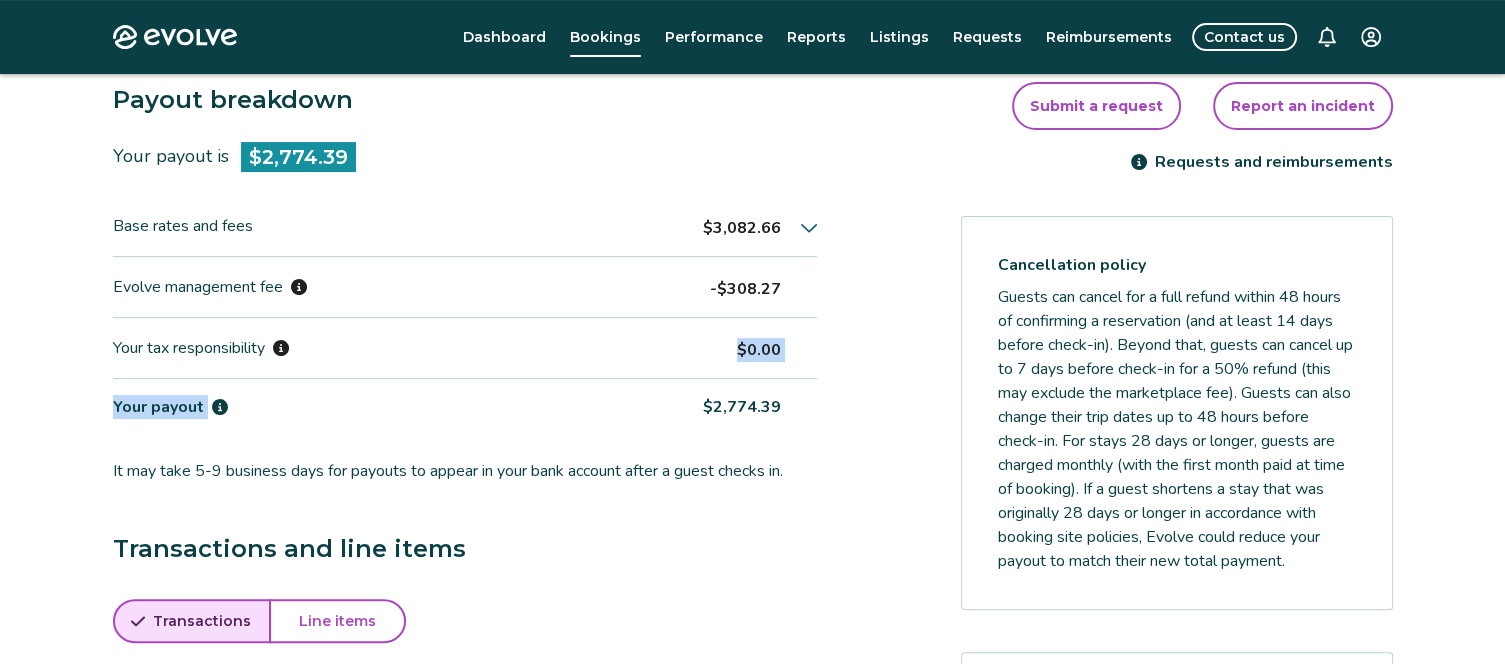 drag, startPoint x: 561, startPoint y: 383, endPoint x: 560, endPoint y: 370, distance: 13.038404 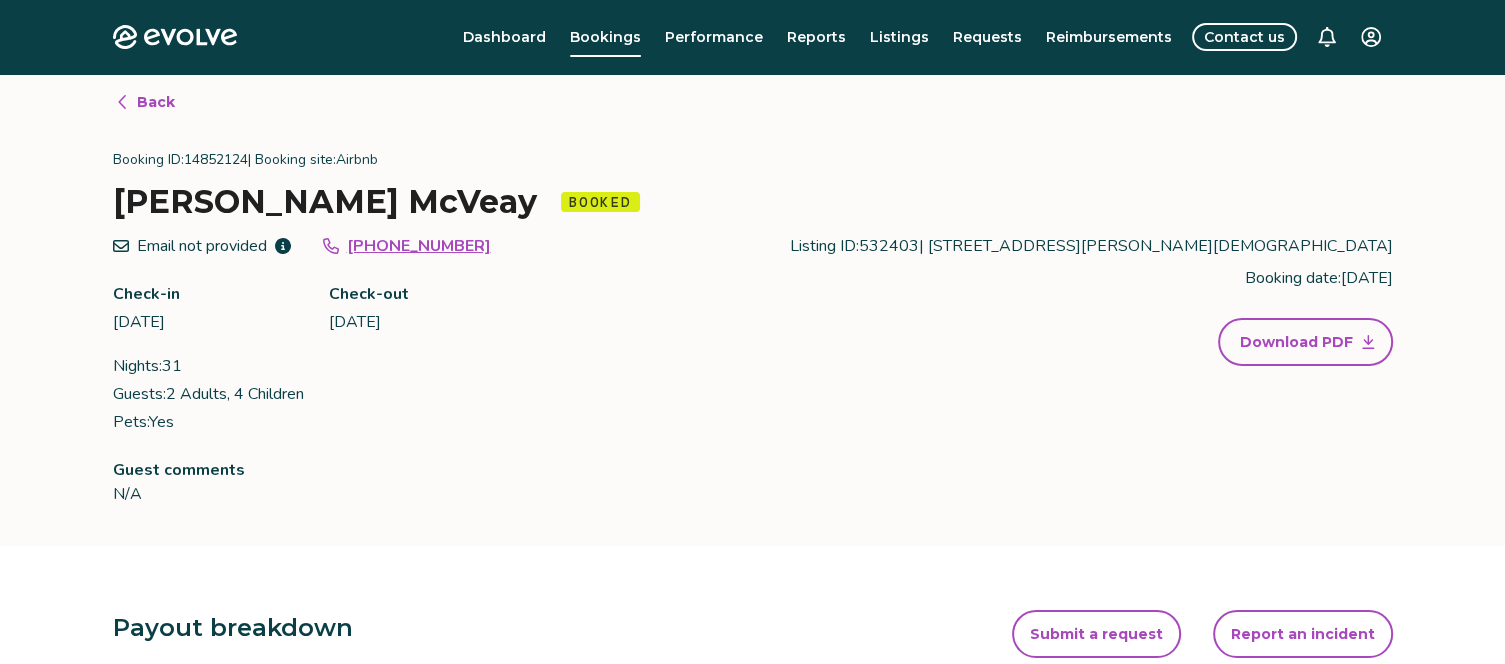 scroll, scrollTop: 0, scrollLeft: 0, axis: both 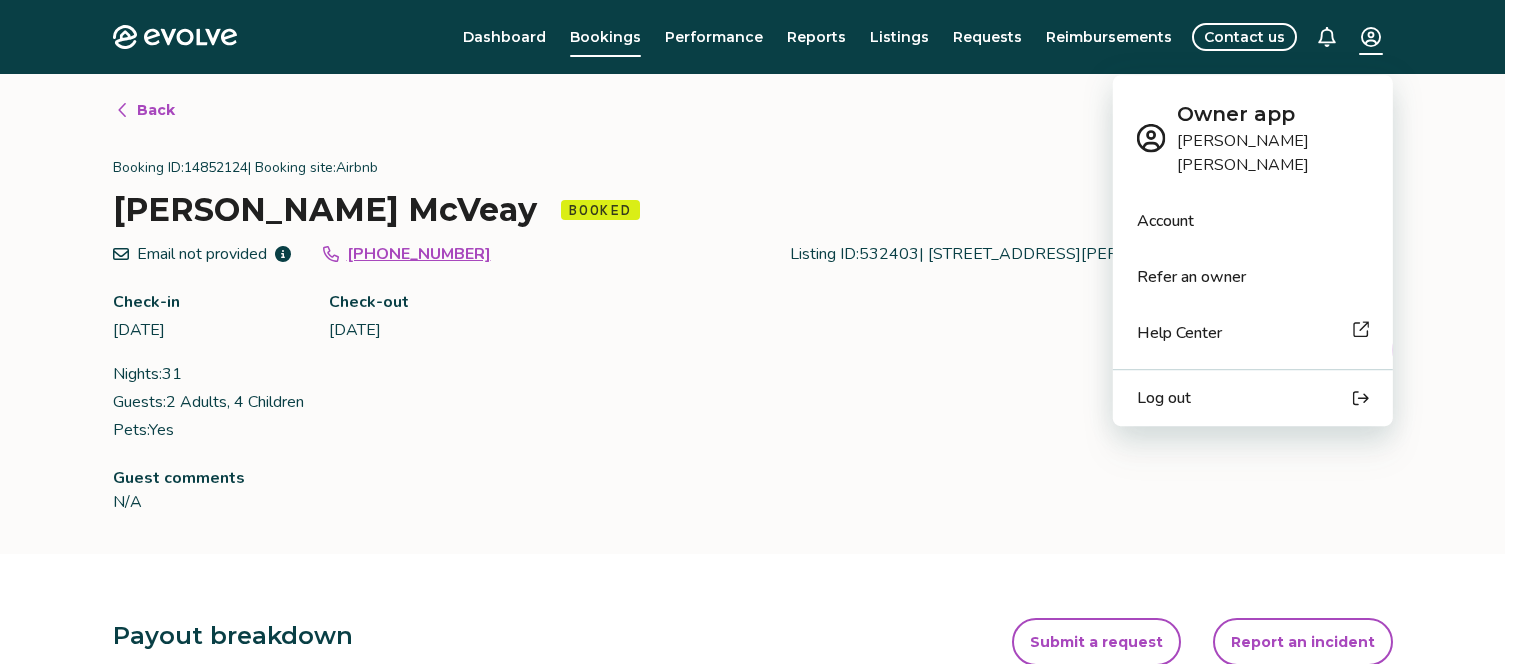 click on "Evolve Dashboard Bookings Performance Reports Listings Requests Reimbursements Contact us Back Booking ID:  14852124  | Booking site:  Airbnb ⁨Olly W.⁩ McVeay Booked Email not provided [PHONE_NUMBER] Check-in [DATE] Check-out [DATE] Nights:  31 Guests:  2 Adults, 4 Children Pets:  Yes Listing ID:  532403  |   [STREET_ADDRESS][PERSON_NAME] Booking date:  [DATE] Download PDF Guest comments N/A Payout breakdown Your payout is $2,774.39 Base rates and fees $3,082.66 Evolve management fee -$308.27 Your tax responsibility $0.00 Your payout $2,774.39 It may take 5-9 business days for payouts to appear in your bank account after a guest checks in. Transactions and line items Transactions Line items Processing date Amount Transactions total $2,774.39 Invalid Date $2,774.39 Submit a request Report an incident Requests and reimbursements Cancellation policy Cancel guest booking [DATE] is   1  day   from the check-in date. Please chat or call us immediately at   [PHONE_NUMBER]  if you need to cancel." at bounding box center (760, 783) 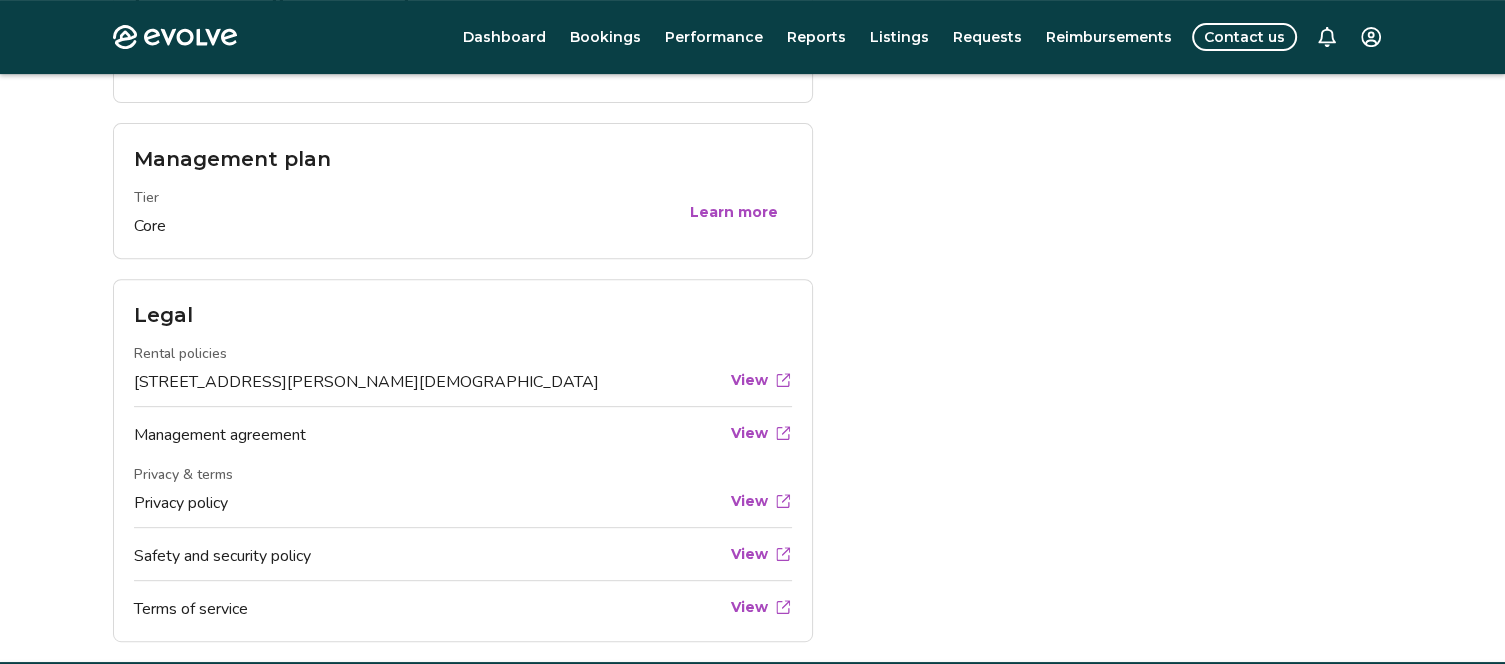 scroll, scrollTop: 732, scrollLeft: 0, axis: vertical 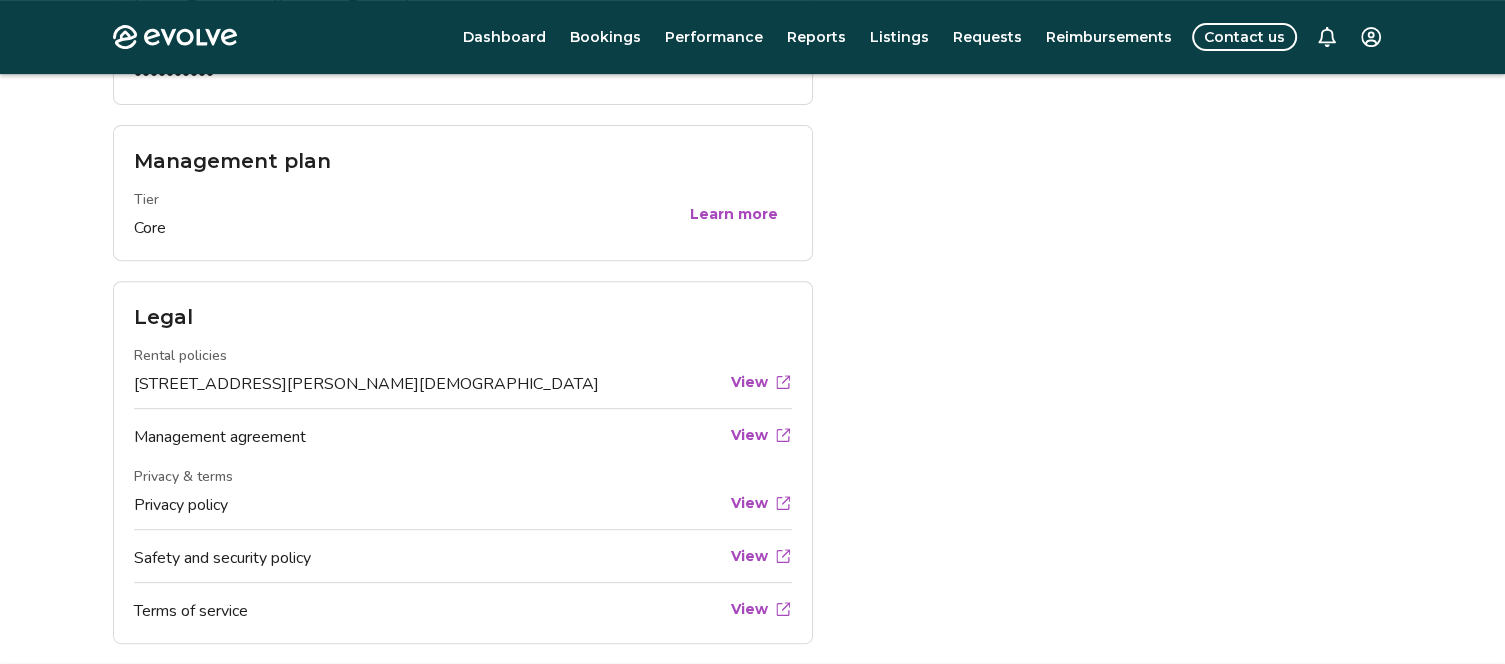 click on "View" at bounding box center [749, 382] 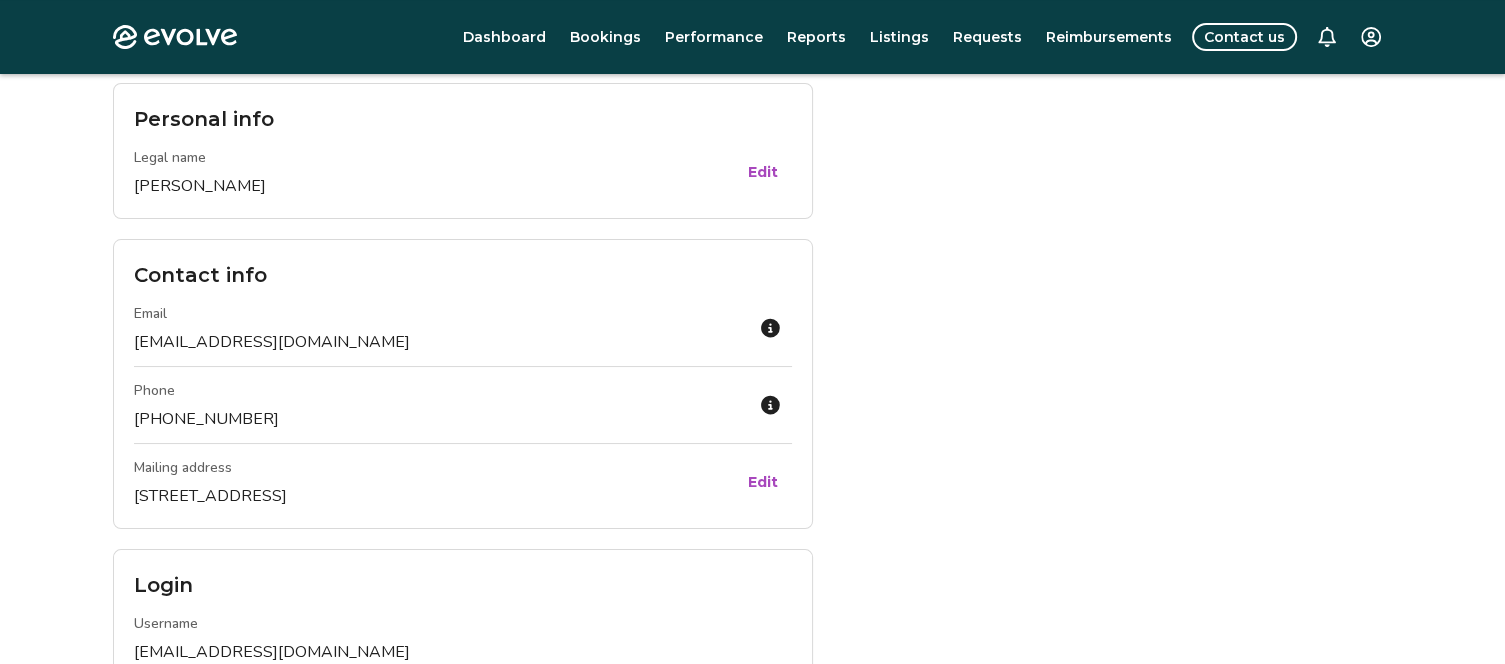 scroll, scrollTop: 0, scrollLeft: 0, axis: both 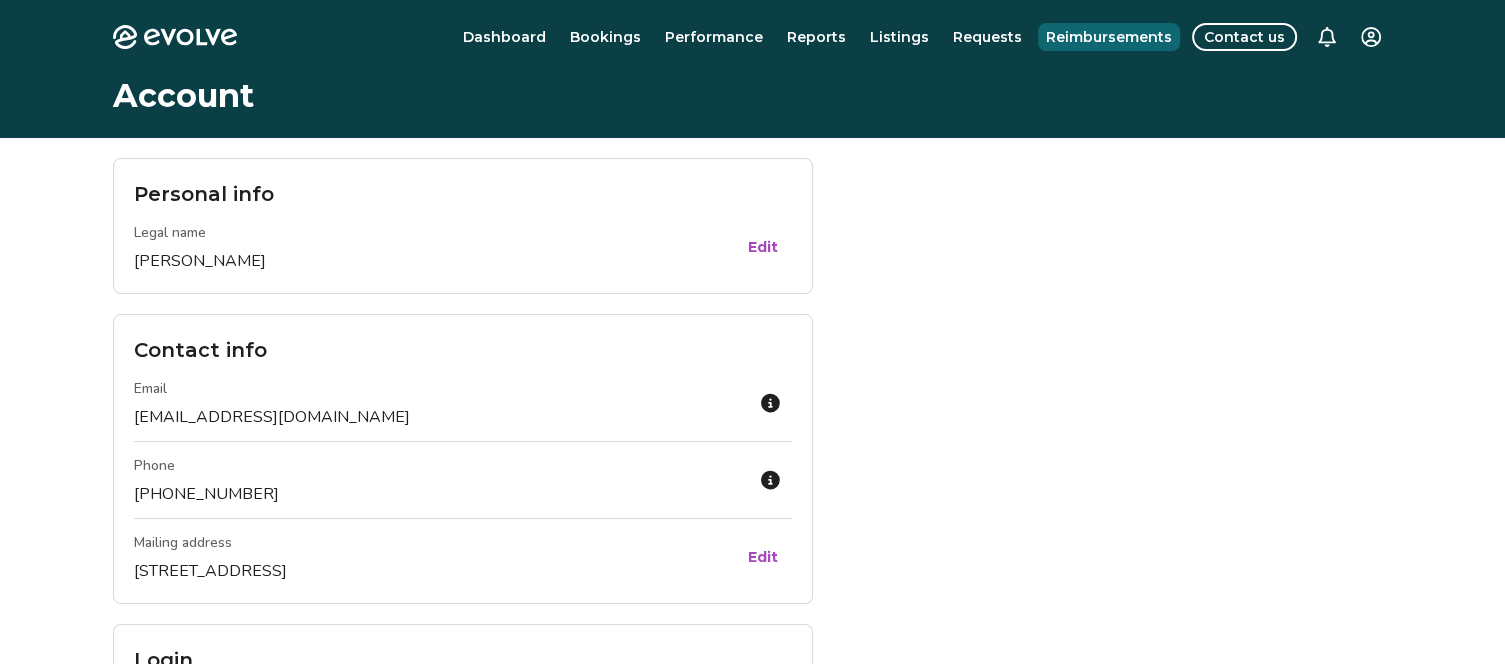 click on "Reimbursements" at bounding box center [1109, 37] 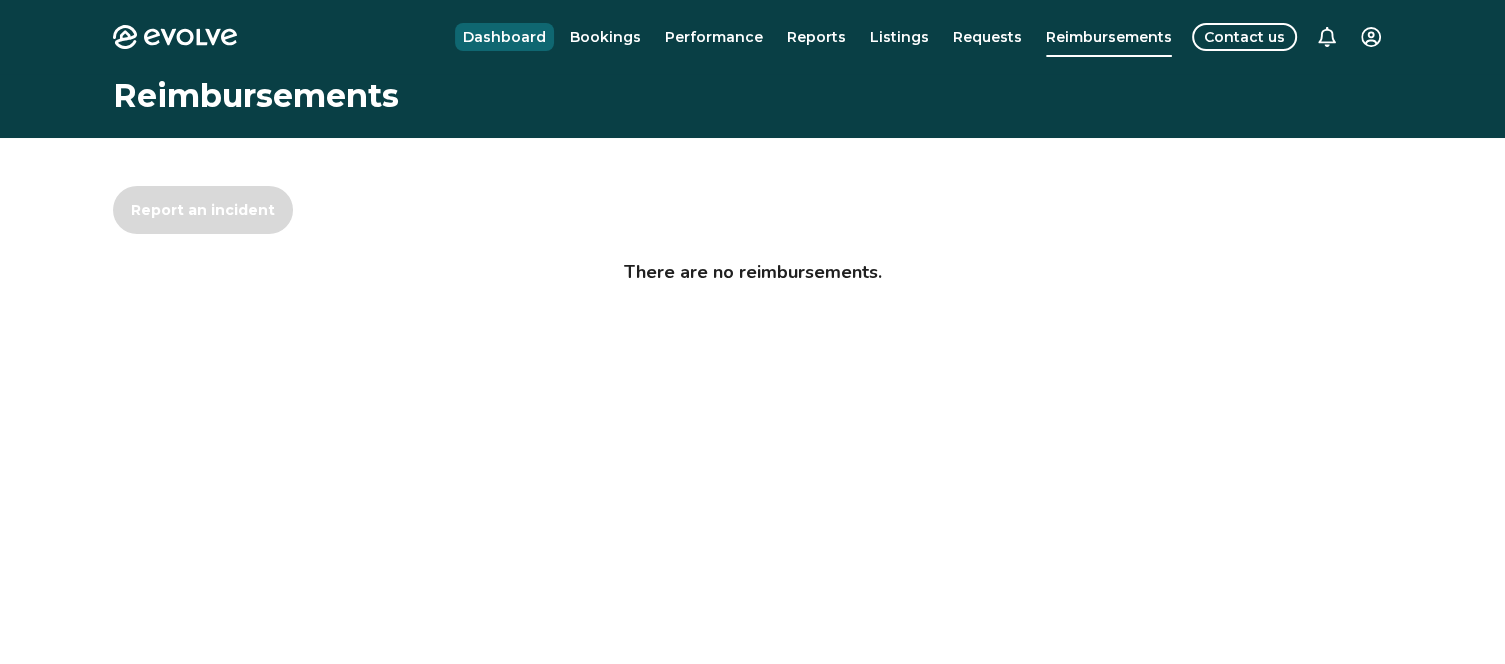 click on "Dashboard" at bounding box center (504, 37) 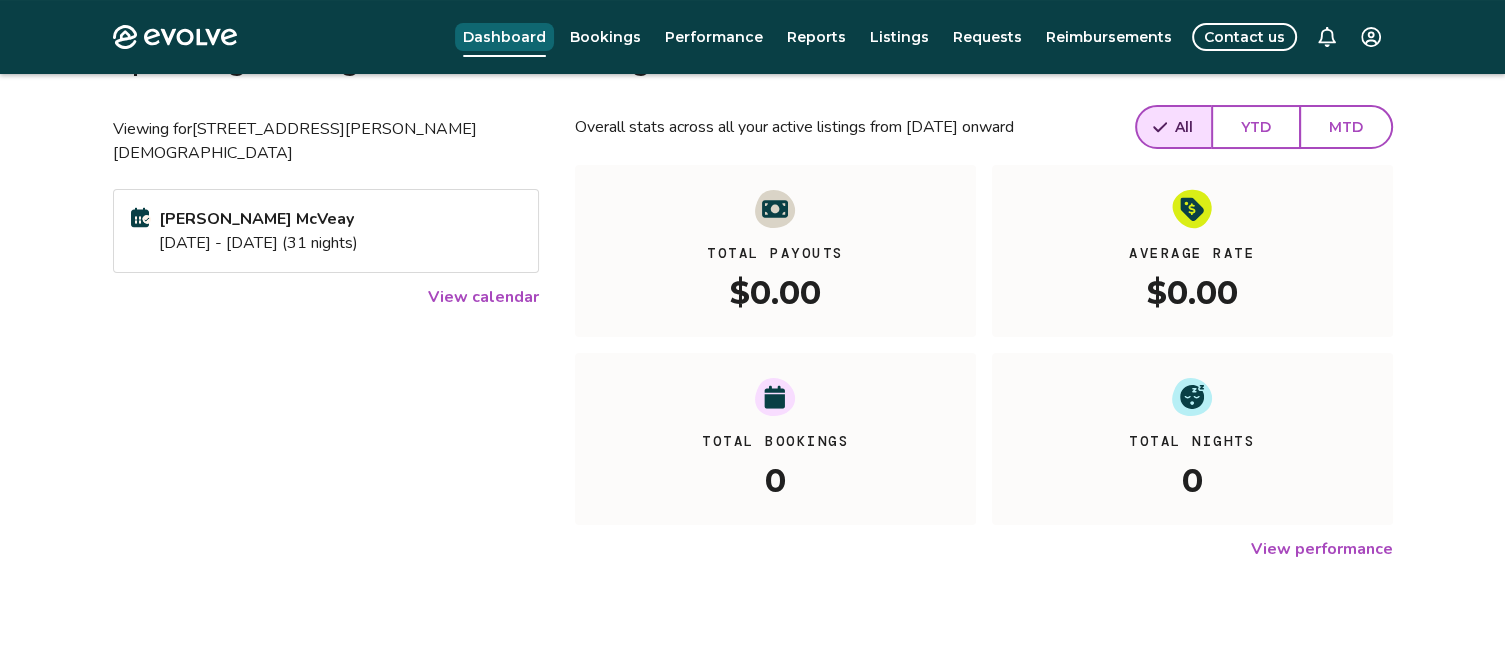 scroll, scrollTop: 0, scrollLeft: 0, axis: both 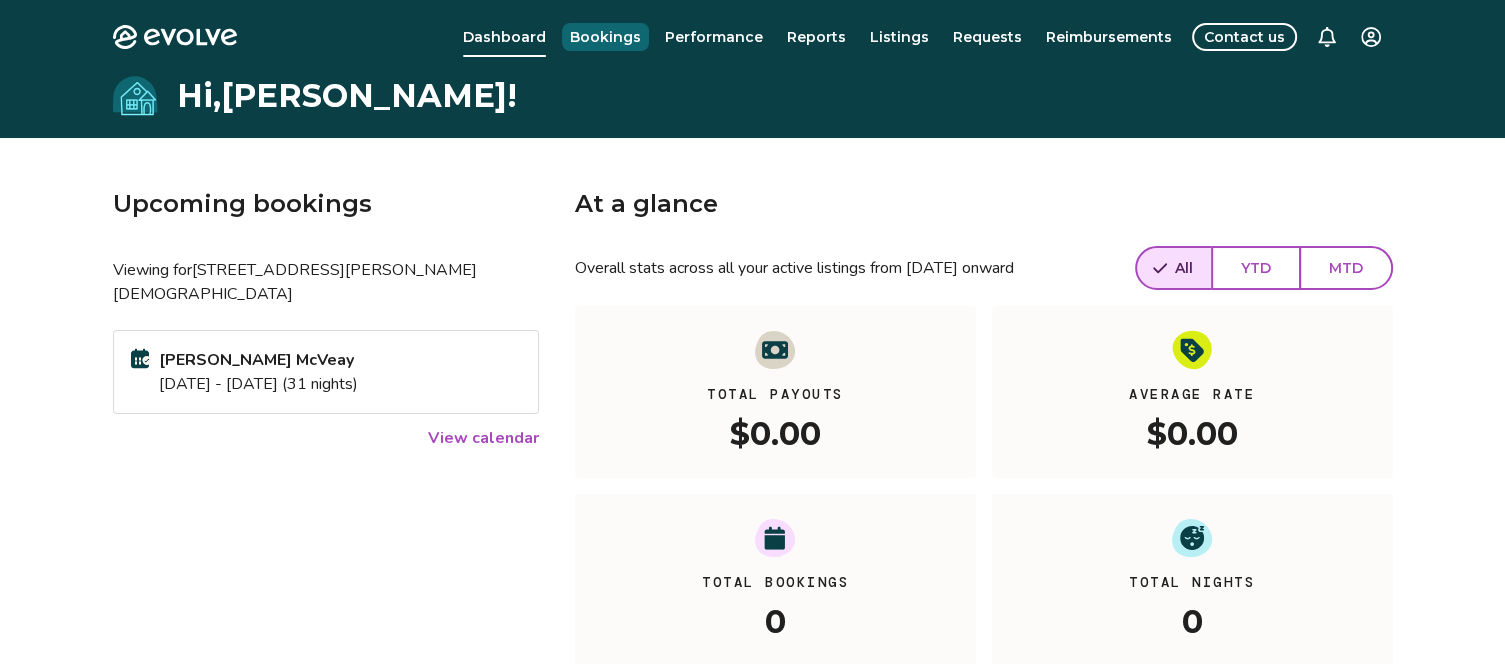 click on "Bookings" at bounding box center [605, 37] 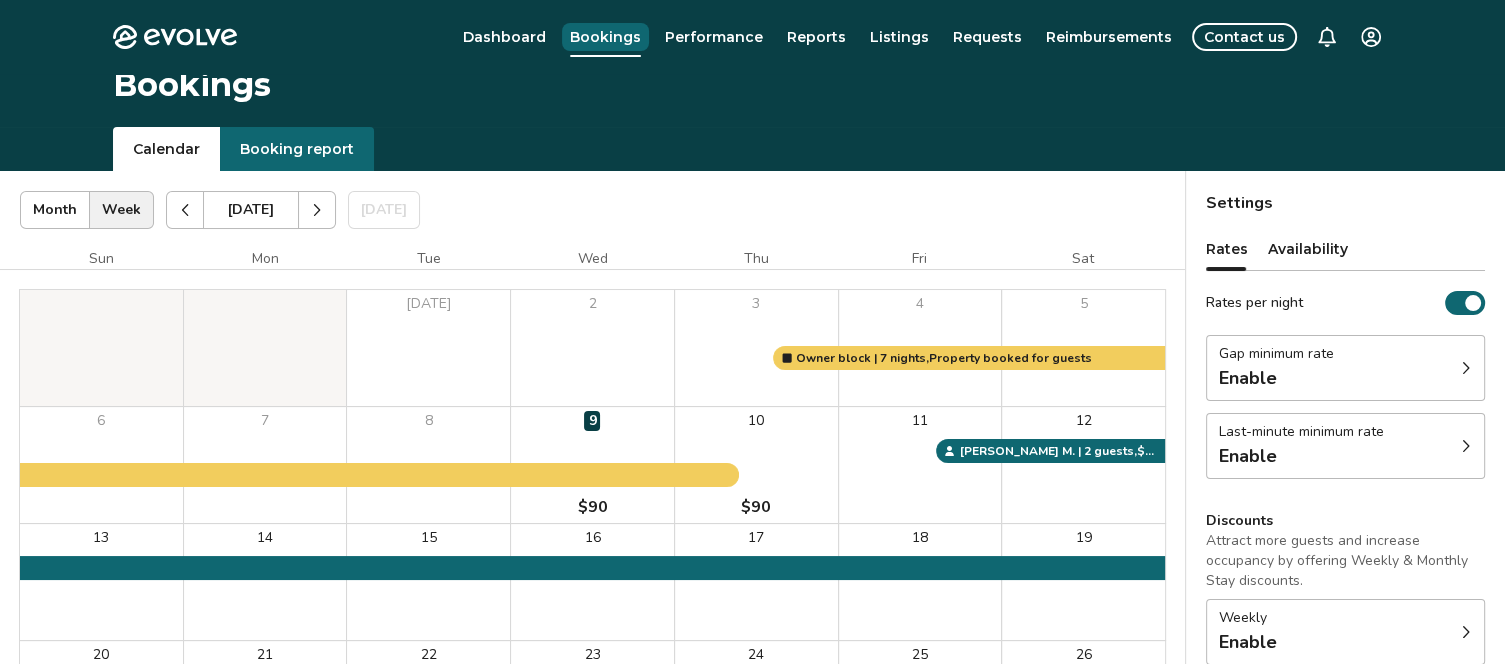 scroll, scrollTop: 0, scrollLeft: 0, axis: both 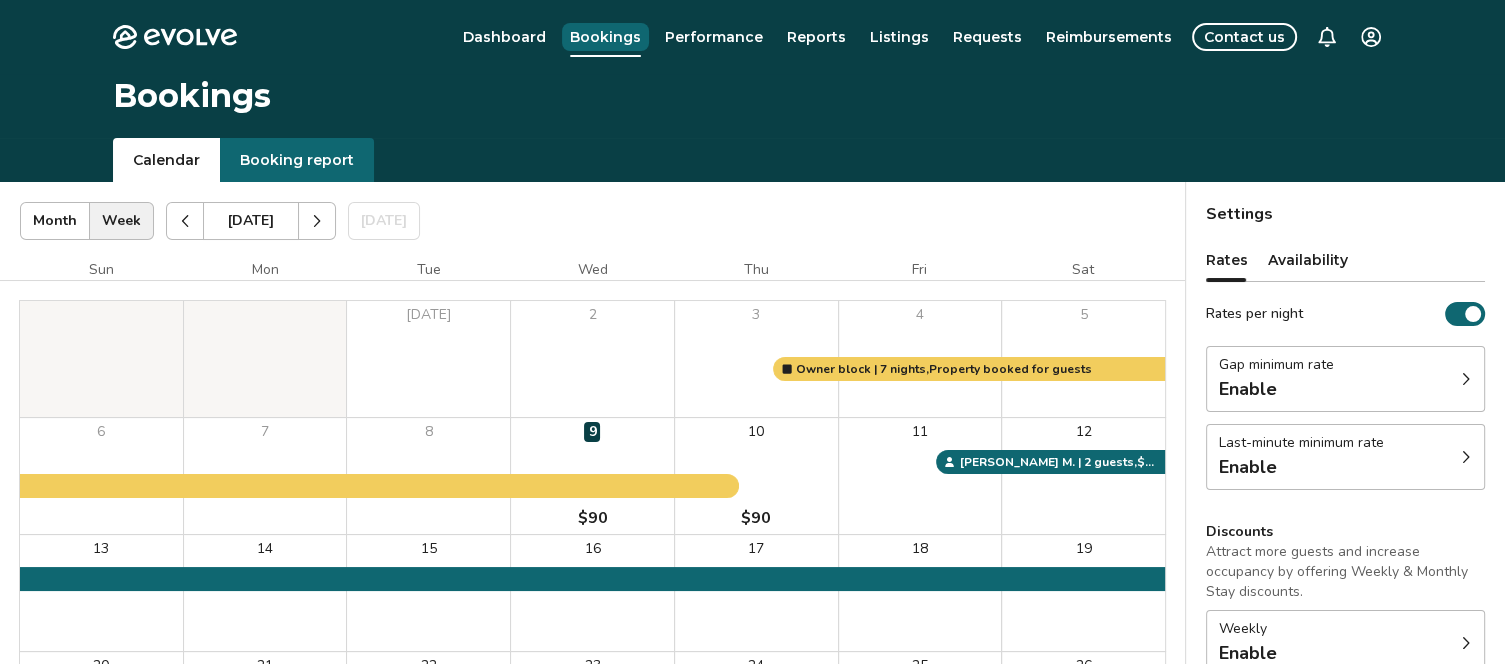 click on "Bookings" at bounding box center [605, 37] 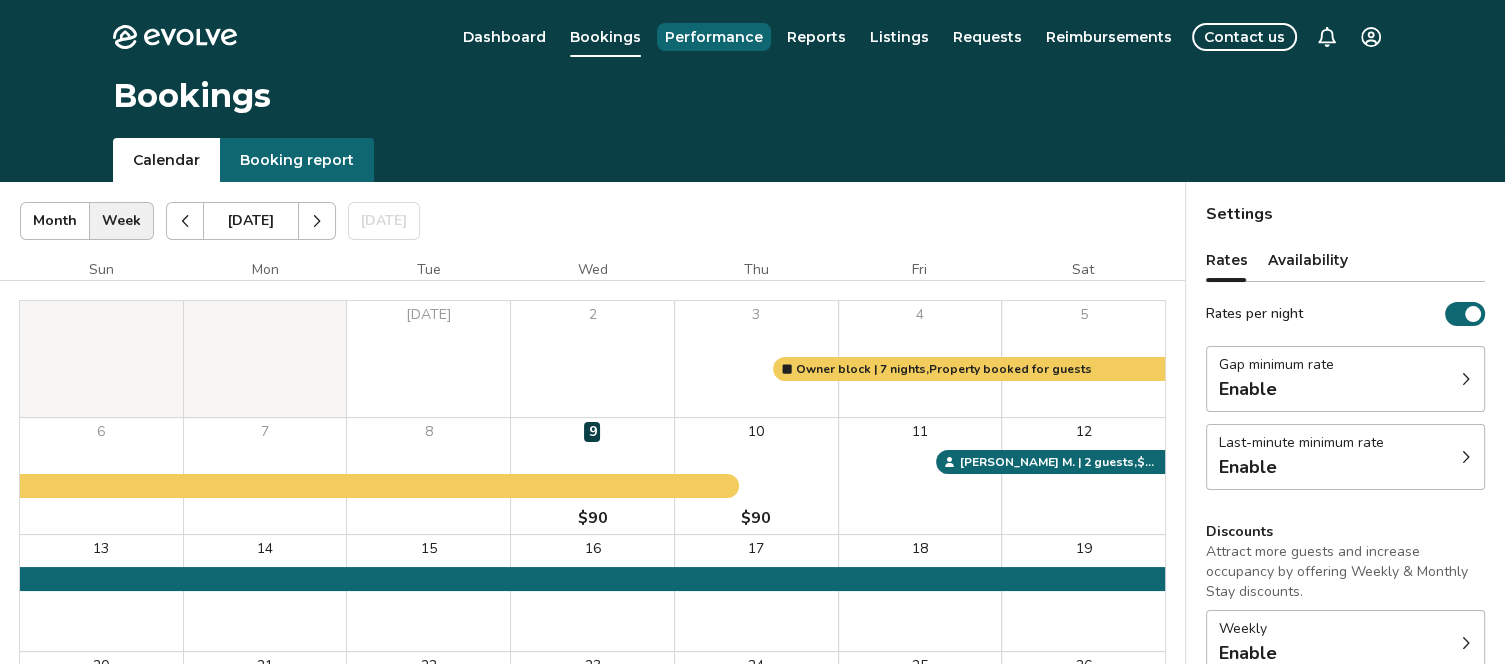 click on "Performance" at bounding box center [714, 37] 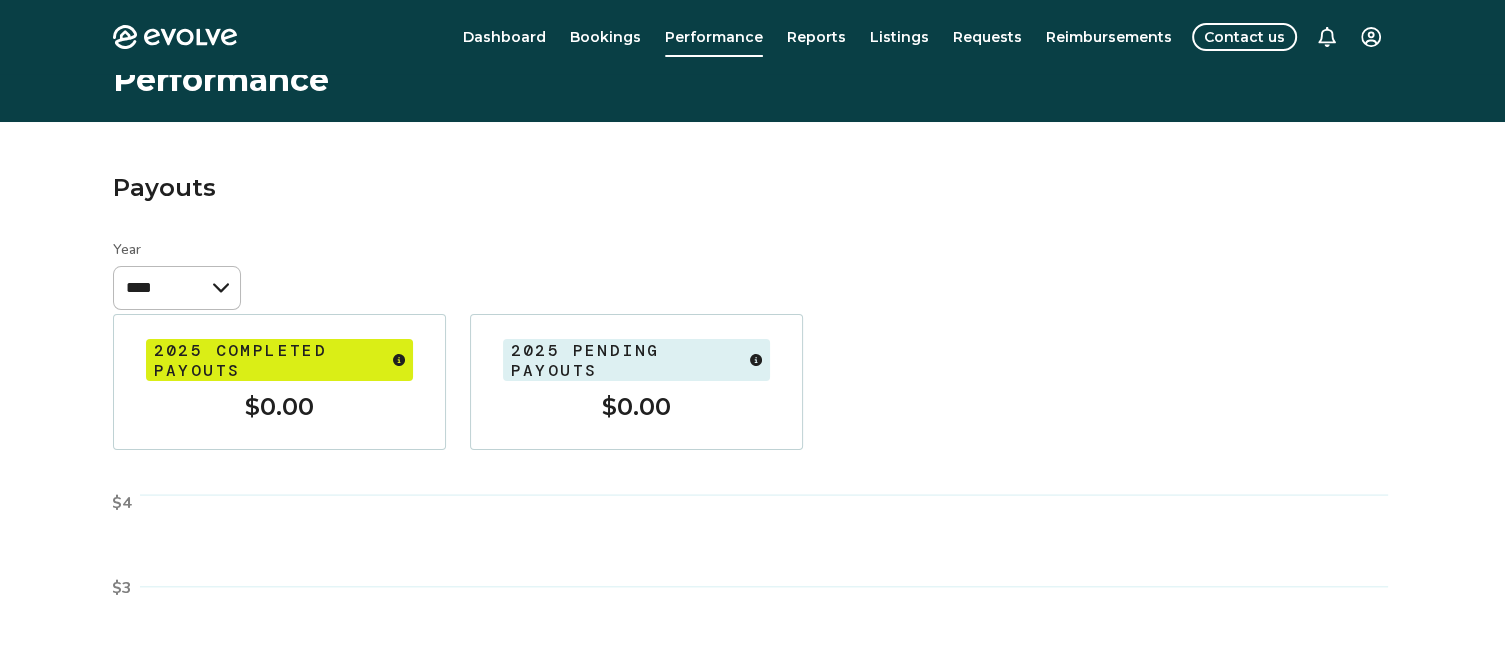 scroll, scrollTop: 0, scrollLeft: 0, axis: both 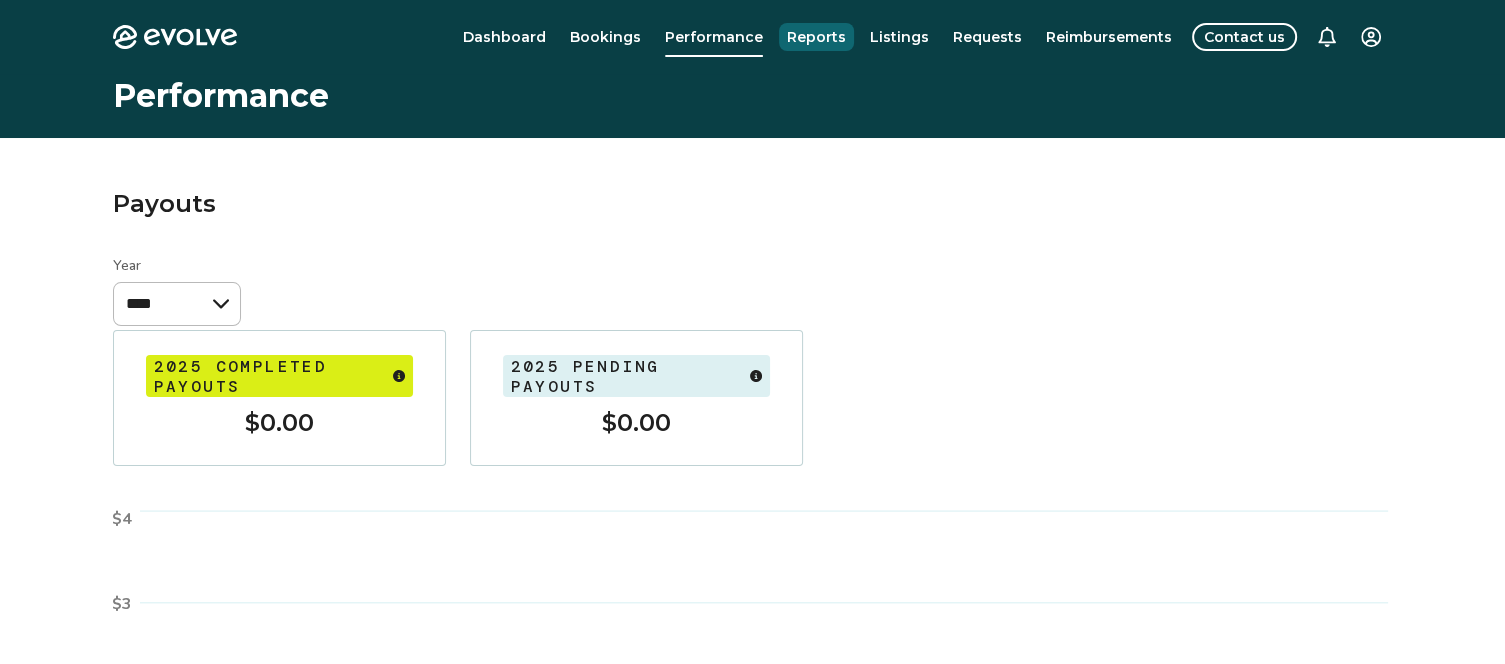 click on "Reports" at bounding box center [816, 37] 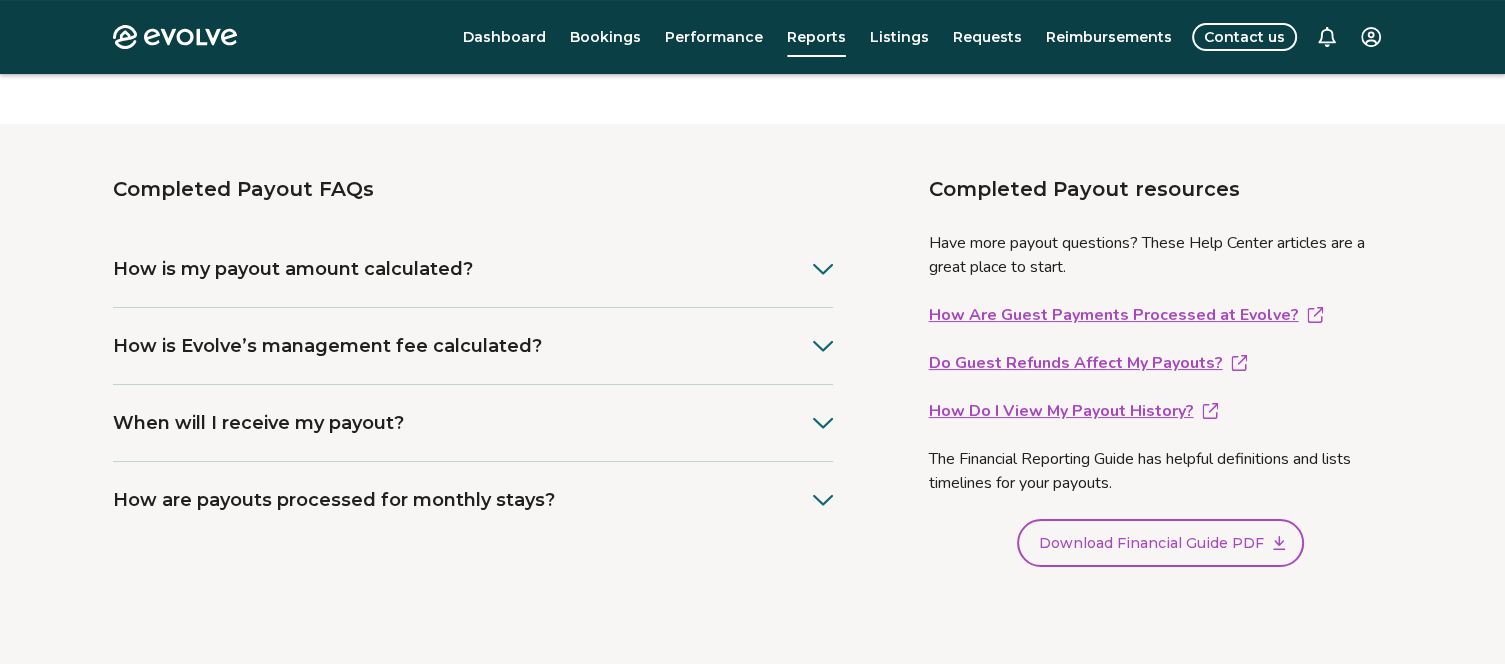 scroll, scrollTop: 291, scrollLeft: 0, axis: vertical 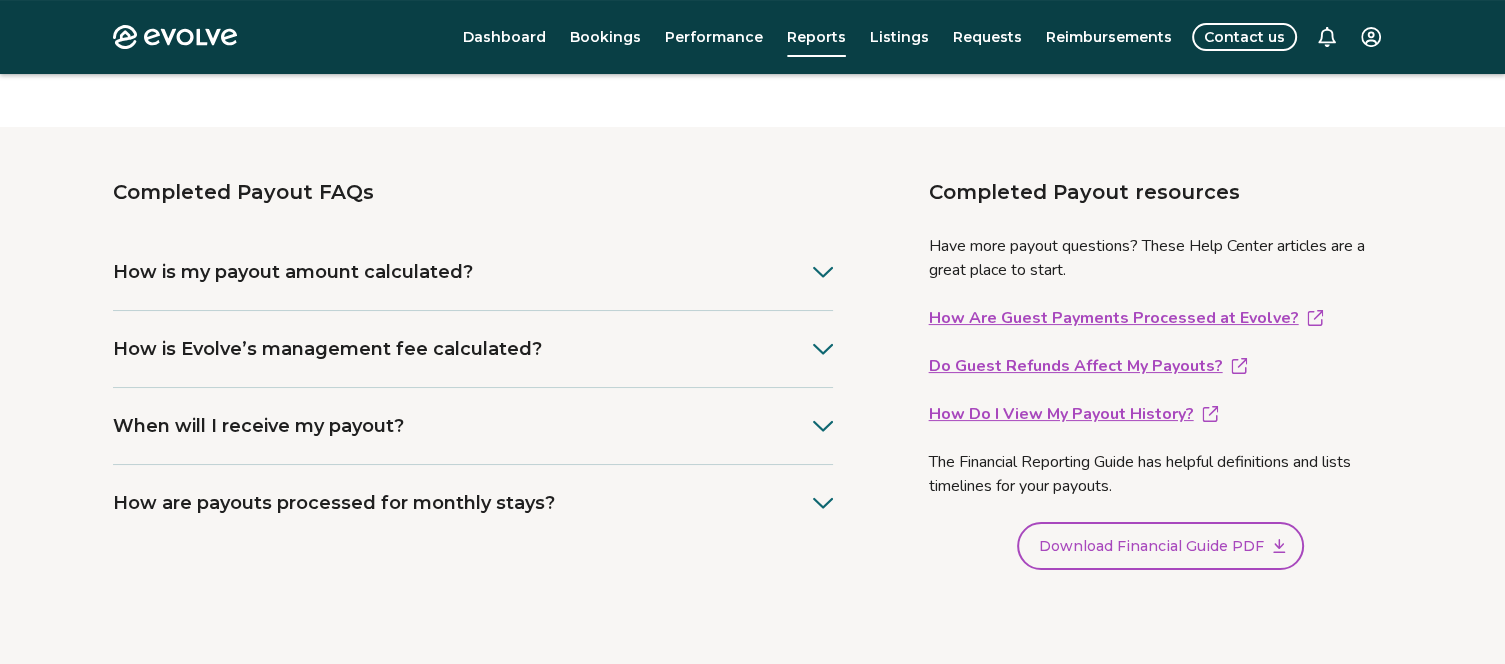 click on "How Do I View My Payout History?" at bounding box center (1161, 414) 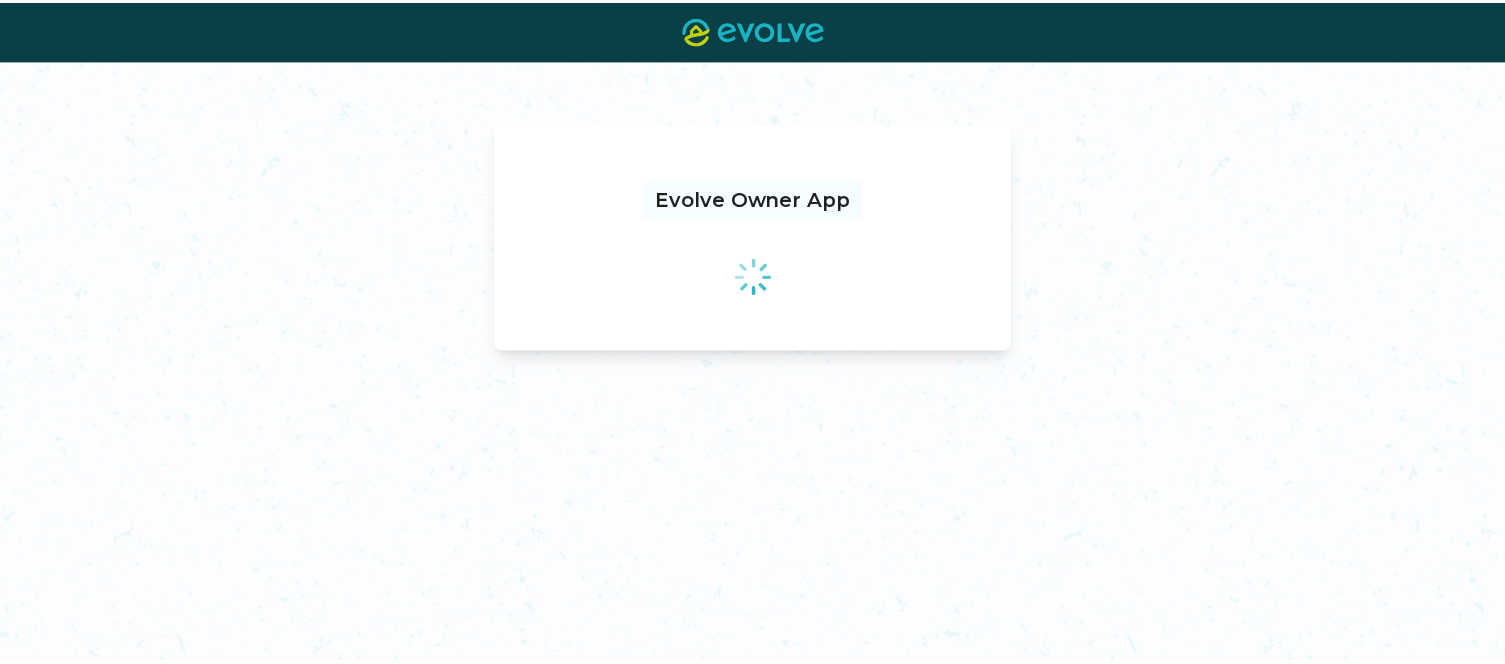 scroll, scrollTop: 0, scrollLeft: 0, axis: both 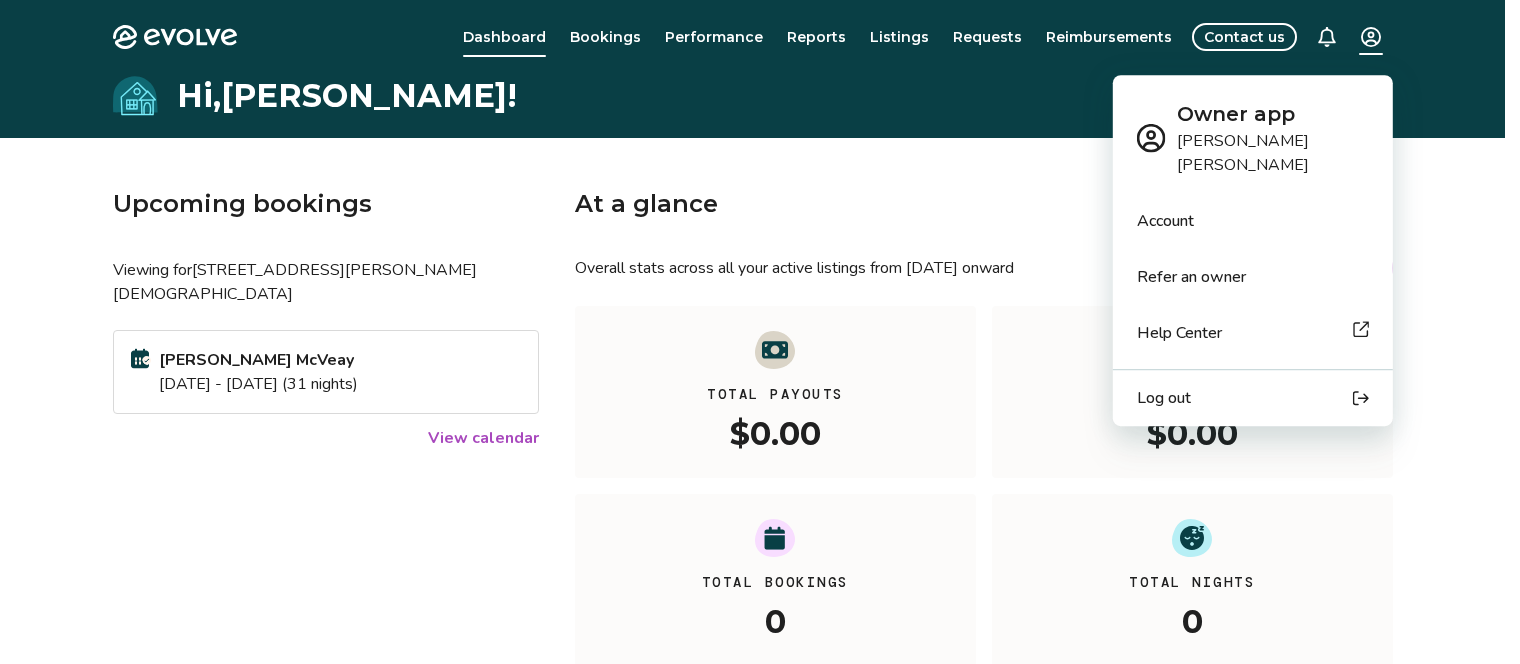 click on "Evolve Dashboard Bookings Performance Reports Listings Requests Reimbursements Contact us Hi,  [PERSON_NAME] ! Upcoming bookings Viewing for  [STREET_ADDRESS][PERSON_NAME]⁩ McVeay [DATE] - [DATE] (31 nights) View calendar At a glance Overall stats across all your active listings from [DATE] onward All YTD MTD Total Payouts $0.00 Average Rate $0.00 Total Bookings 0 Total Nights 0 View performance Looking for the booking site links to your listing?  You can find these under  the  Listings  overview © 2013-Present Evolve Vacation Rental Network Privacy Policy | Terms of Service
Owner app [PERSON_NAME] Account Refer an owner Help Center Log out" at bounding box center (760, 517) 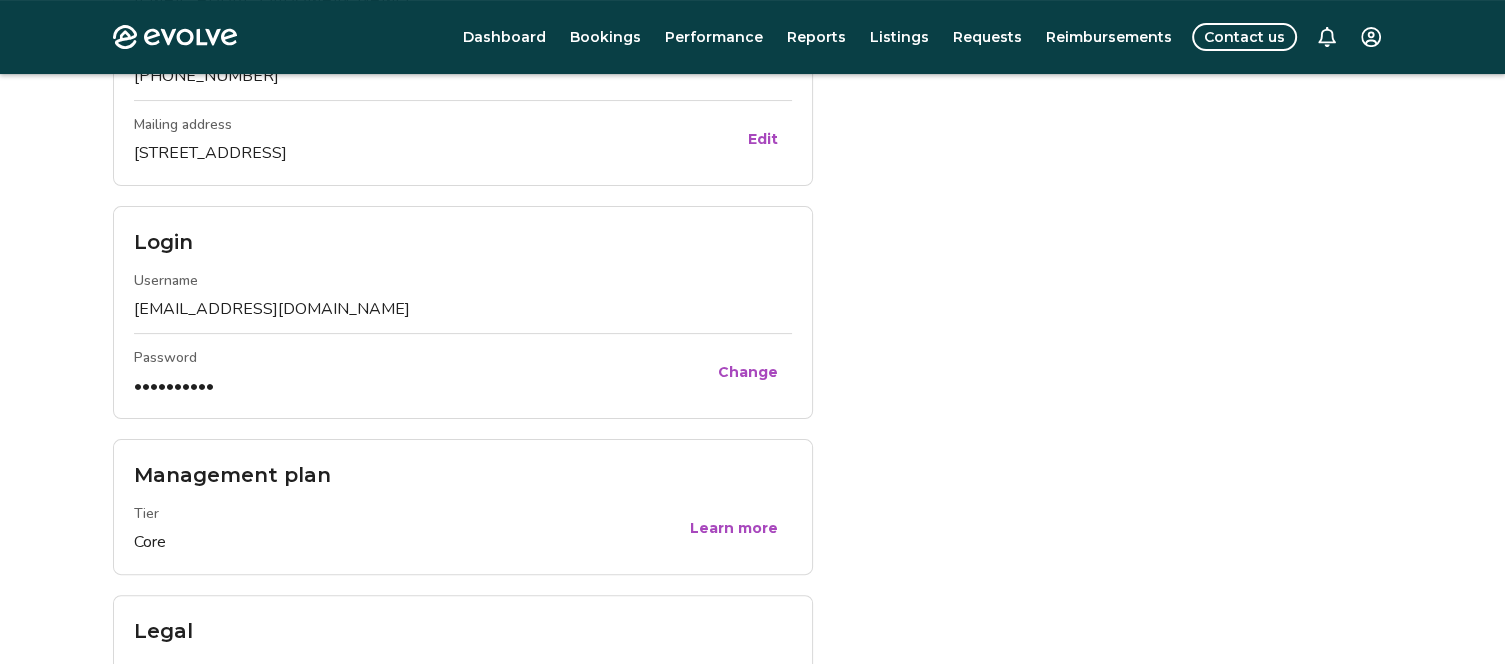 scroll, scrollTop: 414, scrollLeft: 0, axis: vertical 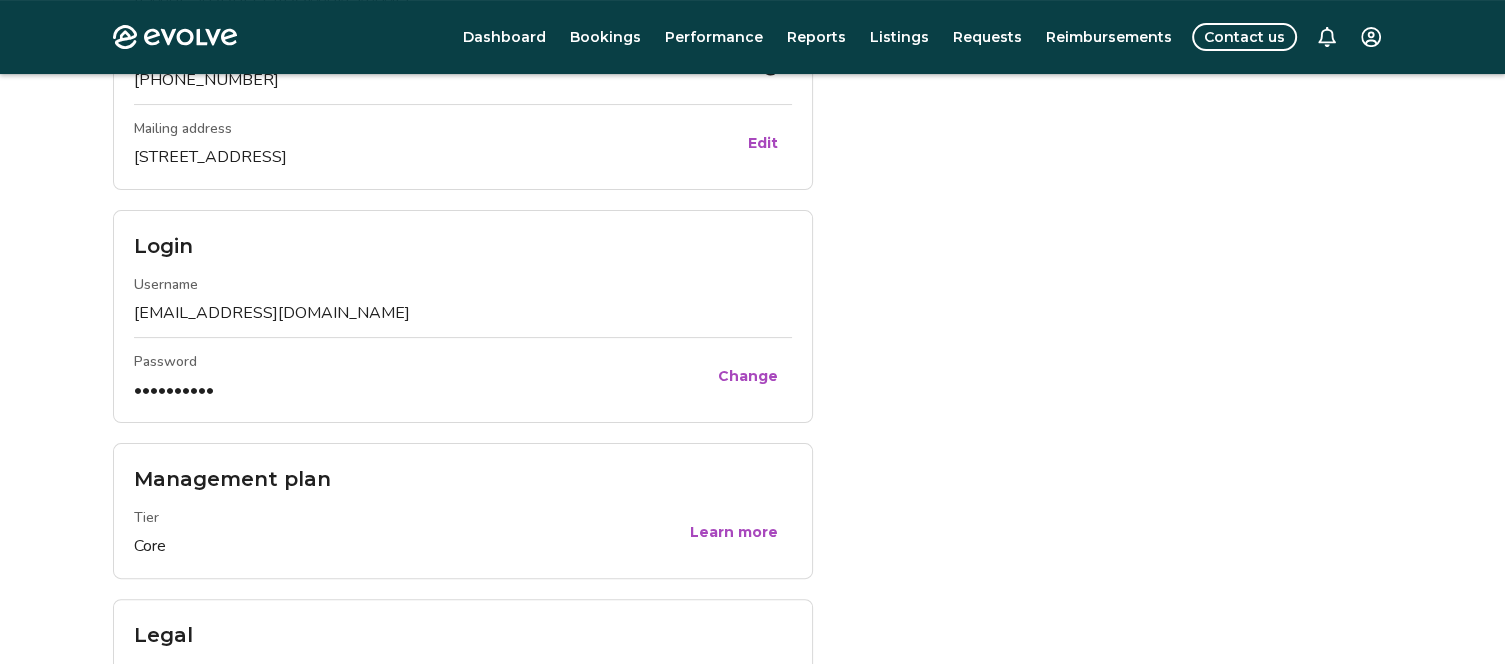 click on "Personal info Legal name   Jacinta Nwoko Edit Contact info Email   jacintanwoko@yahoo.com Phone   +1 (909) 374-1594 Mailing address   1405 Boulevard SE, Atlanta, GA 30315 Edit Login Username   jacintanwoko@yahoo.com Password   •••••••••• Change Management plan Tier   Core Learn more Legal Rental policies   632 Smith St SW View   Management agreement View Privacy & terms   Privacy policy View   Safety and security policy View   Terms of service View" at bounding box center [753, 353] 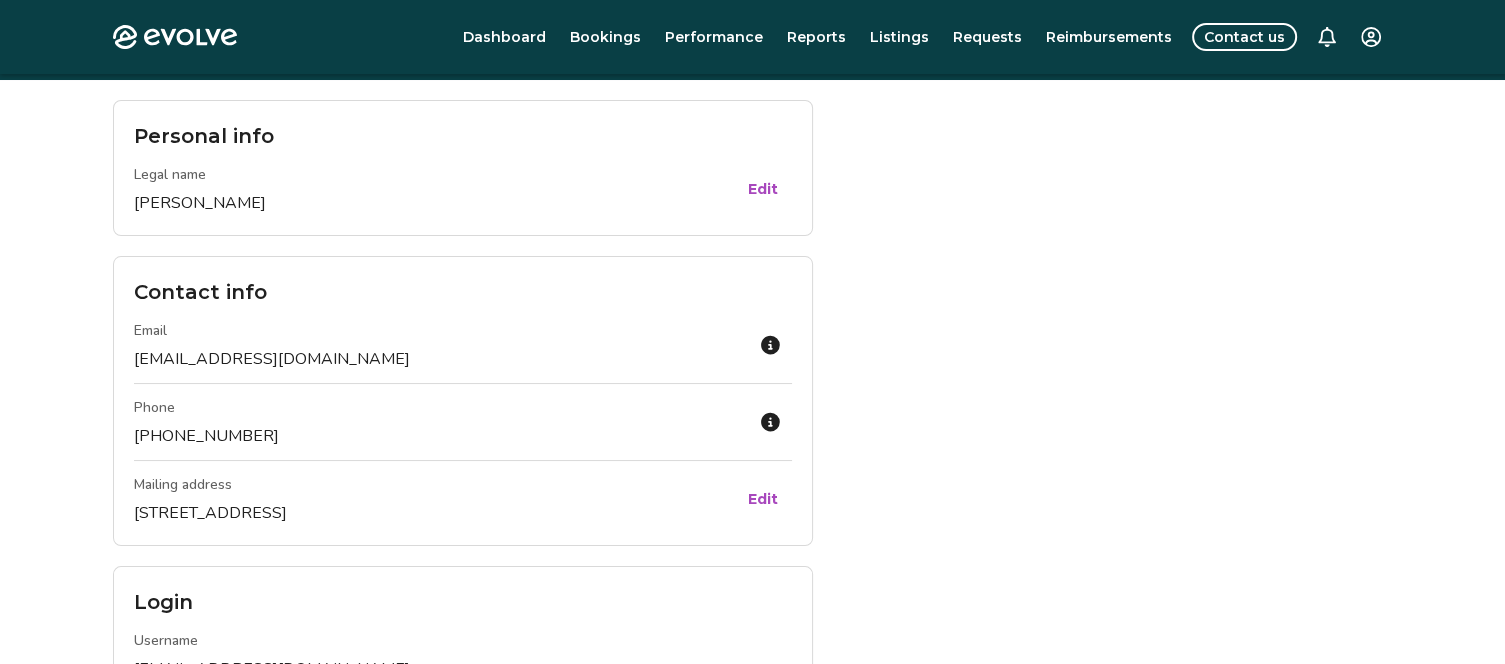 scroll, scrollTop: 0, scrollLeft: 0, axis: both 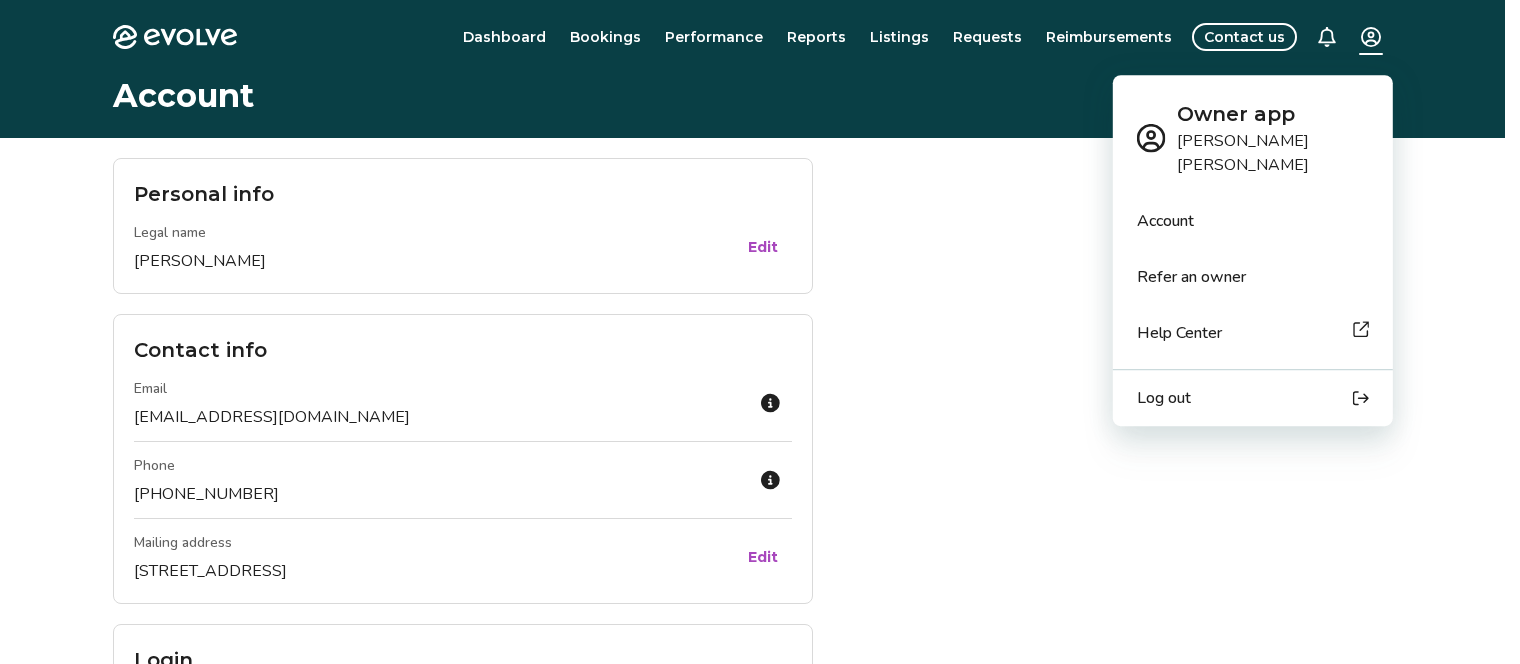click on "Evolve Dashboard Bookings Performance Reports Listings Requests Reimbursements Contact us Account Personal info Legal name   Jacinta Nwoko Edit Contact info Email   jacintanwoko@yahoo.com Phone   +1 (909) 374-1594 Mailing address   1405 Boulevard SE, Atlanta, GA 30315 Edit Login Username   jacintanwoko@yahoo.com Password   •••••••••• Change Management plan Tier   Core Learn more Legal Rental policies   632 Smith St SW View   Management agreement View Privacy & terms   Privacy policy View   Safety and security policy View   Terms of service View © 2013-Present Evolve Vacation Rental Network Privacy Policy | Terms of Service
Owner app Jacinta   Nwoko Account Refer an owner Help Center Log out" at bounding box center [760, 738] 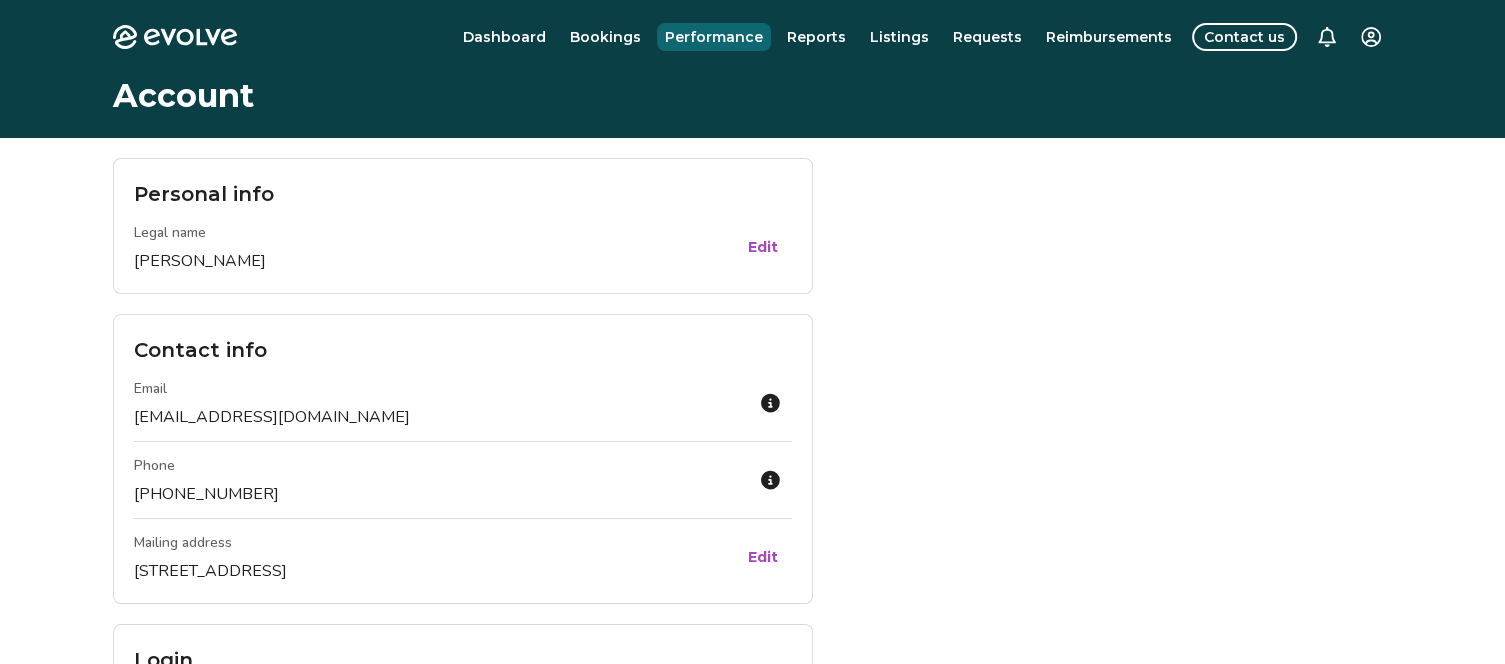 click on "Evolve Dashboard Bookings Performance Reports Listings Requests Reimbursements Contact us Account Personal info Legal name   Jacinta Nwoko Edit Contact info Email   jacintanwoko@yahoo.com Phone   +1 (909) 374-1594 Mailing address   1405 Boulevard SE, Atlanta, GA 30315 Edit Login Username   jacintanwoko@yahoo.com Password   •••••••••• Change Management plan Tier   Core Learn more Legal Rental policies   632 Smith St SW View   Management agreement View Privacy & terms   Privacy policy View   Safety and security policy View   Terms of service View © 2013-Present Evolve Vacation Rental Network Privacy Policy | Terms of Service" at bounding box center [752, 738] 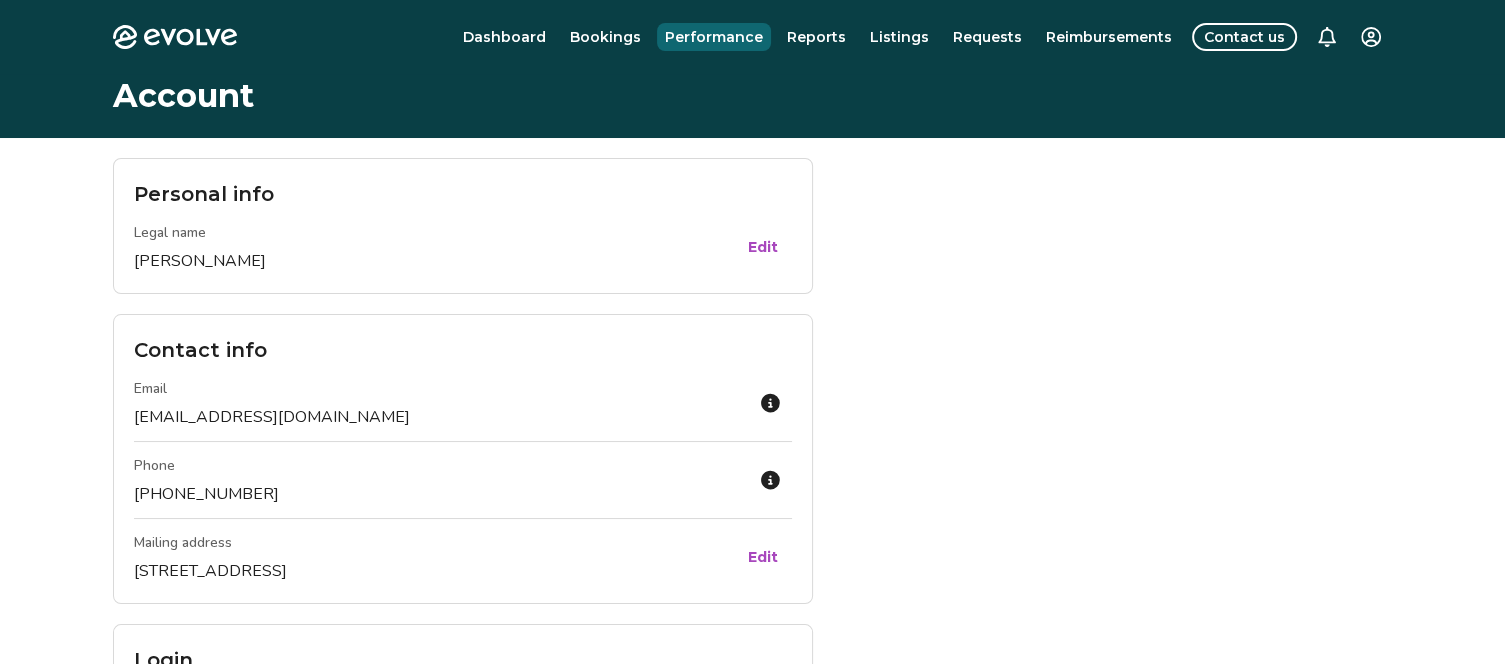 click on "Performance" at bounding box center (714, 37) 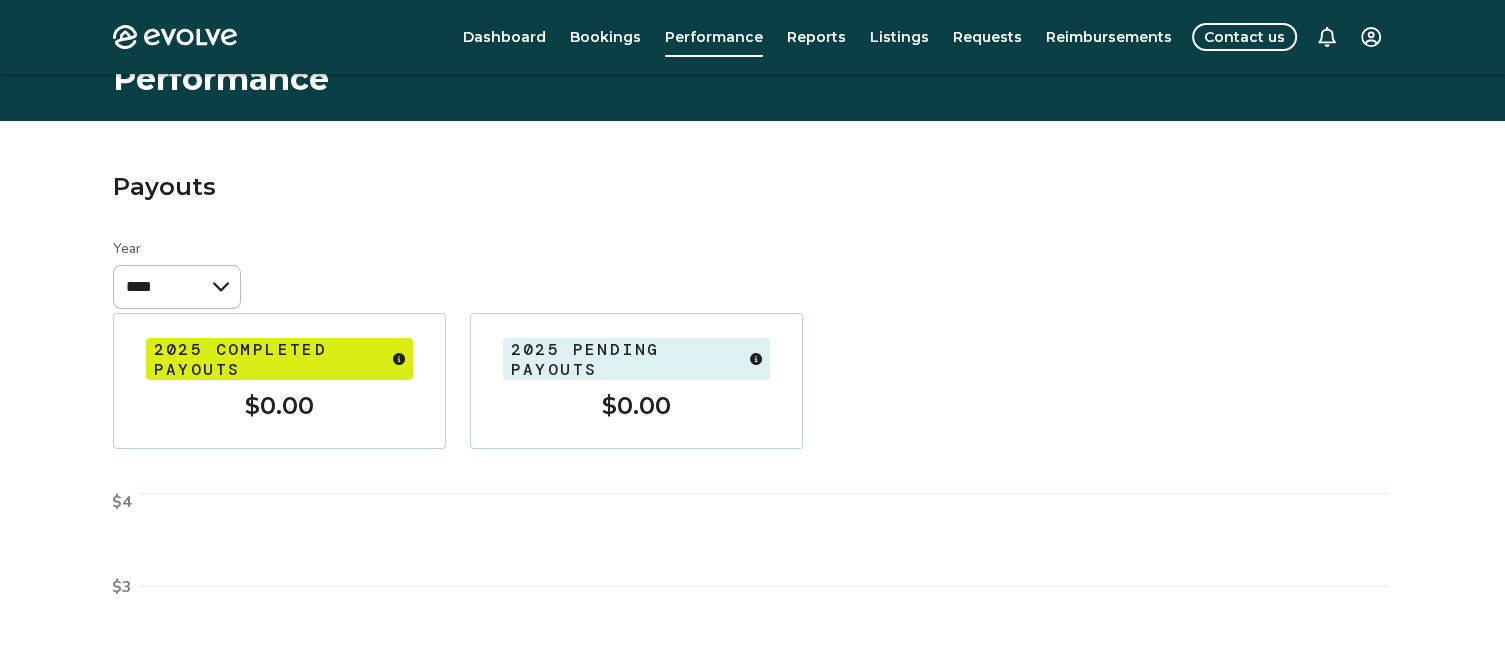 scroll, scrollTop: 16, scrollLeft: 0, axis: vertical 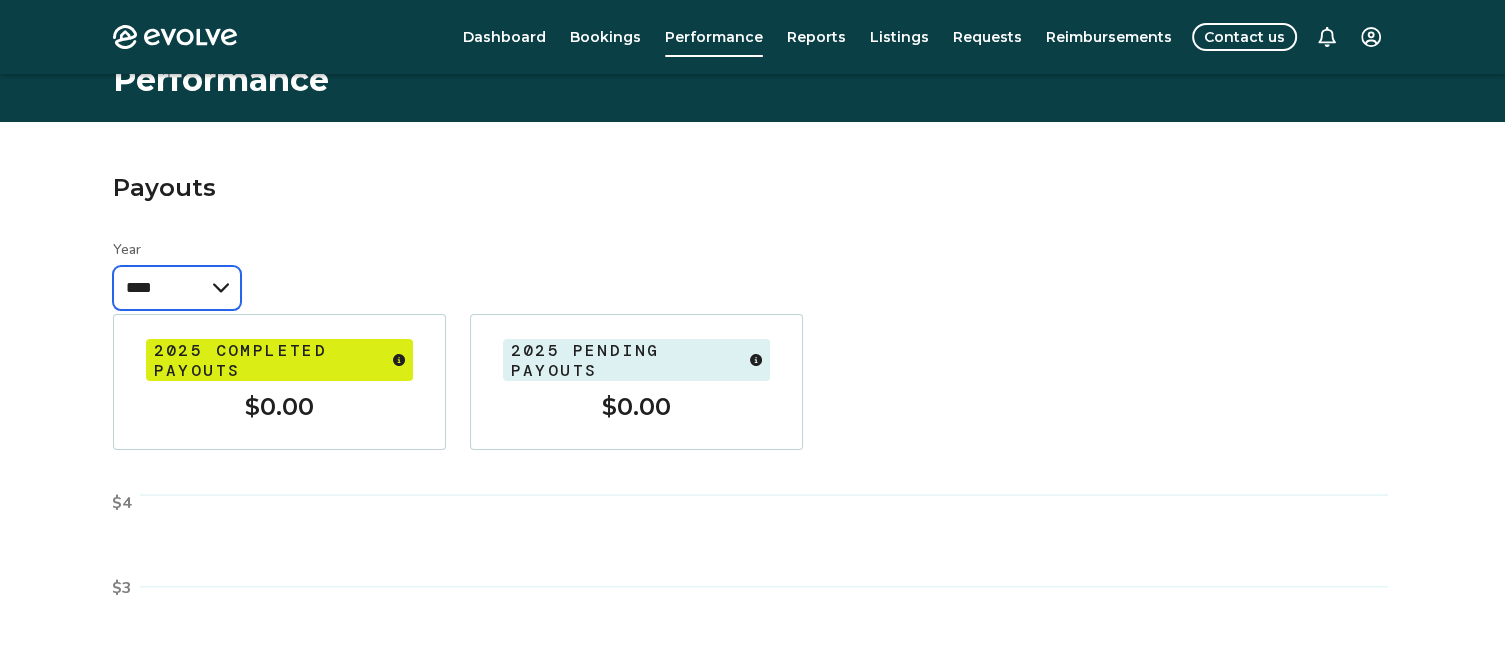 click on "****" at bounding box center (177, 288) 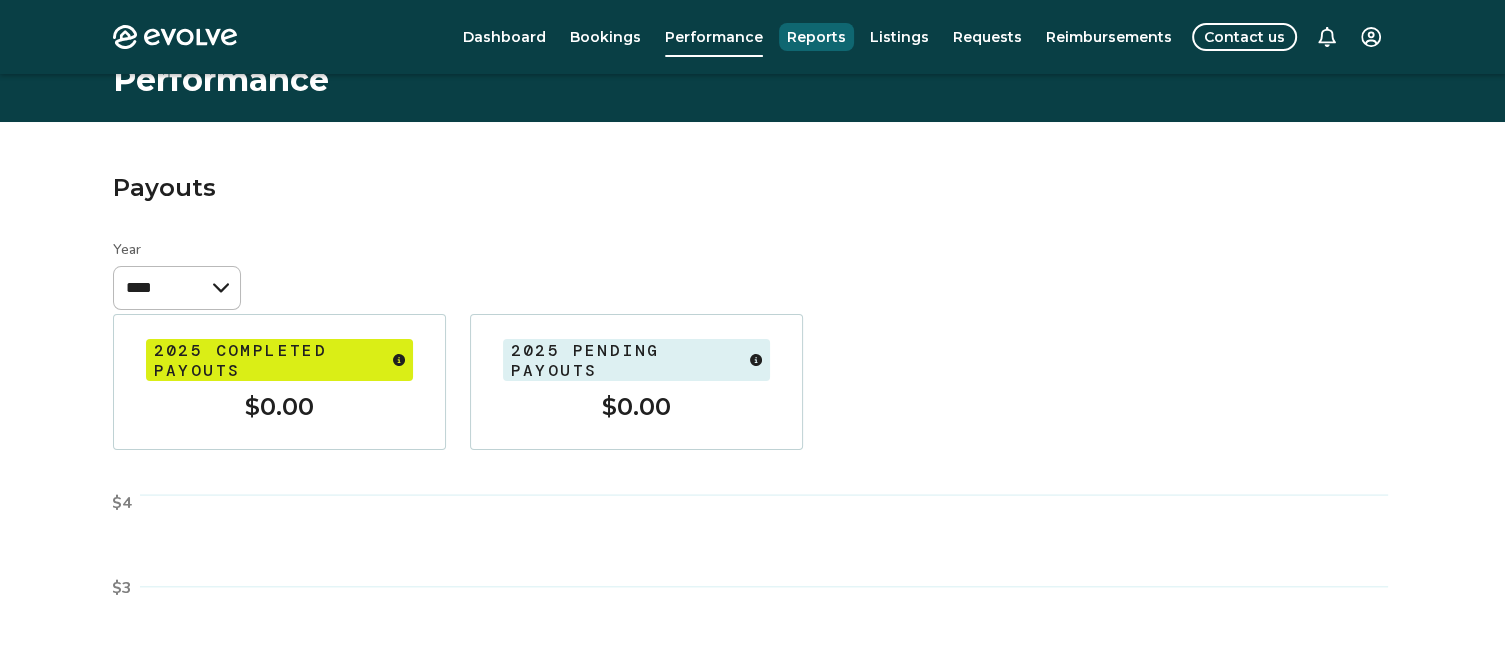 click on "Reports" at bounding box center [816, 37] 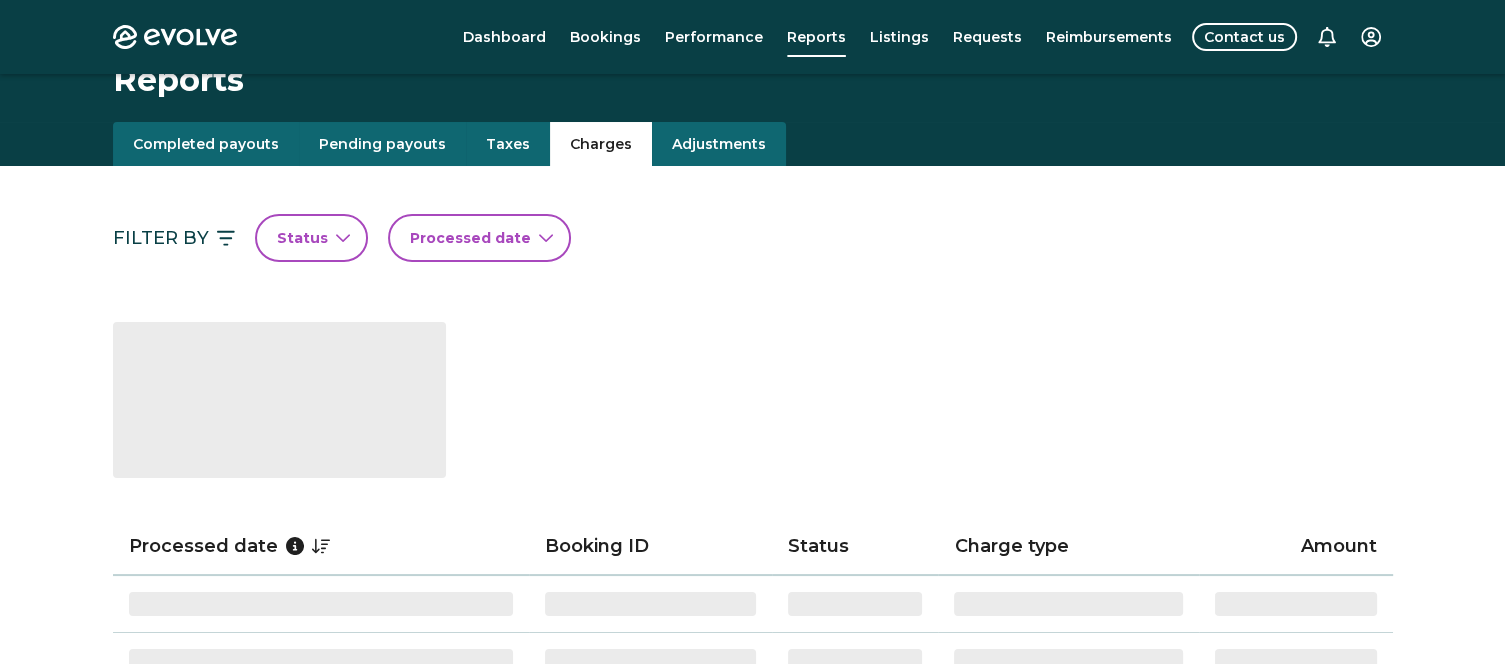 click on "Charges" at bounding box center [601, 144] 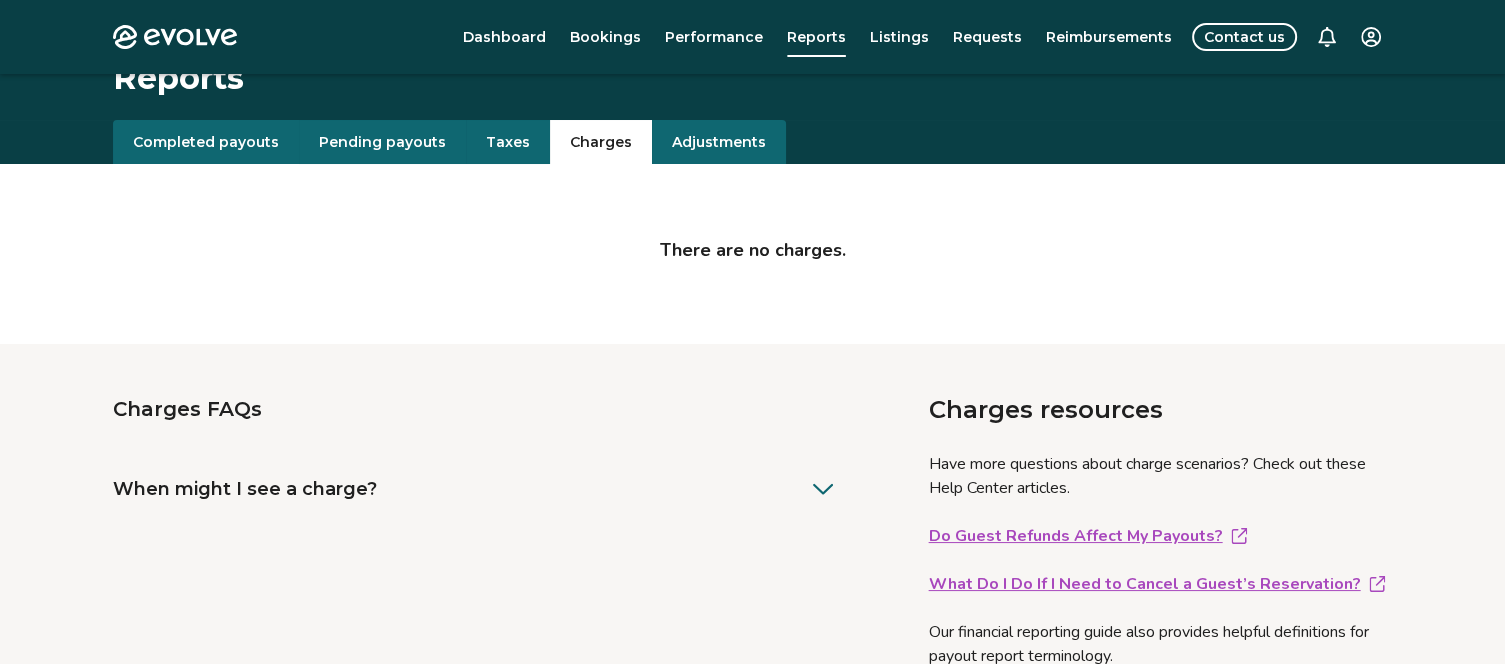 scroll, scrollTop: 0, scrollLeft: 0, axis: both 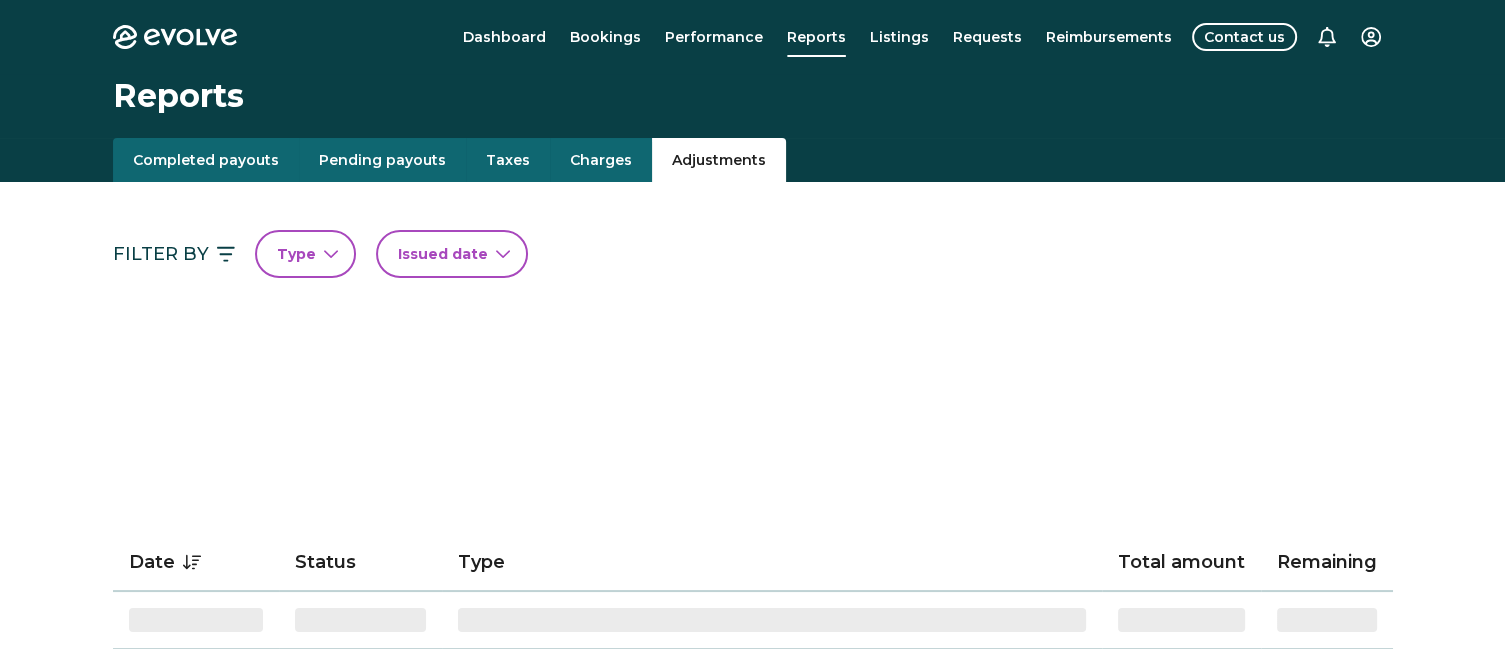 click on "Adjustments" at bounding box center (719, 160) 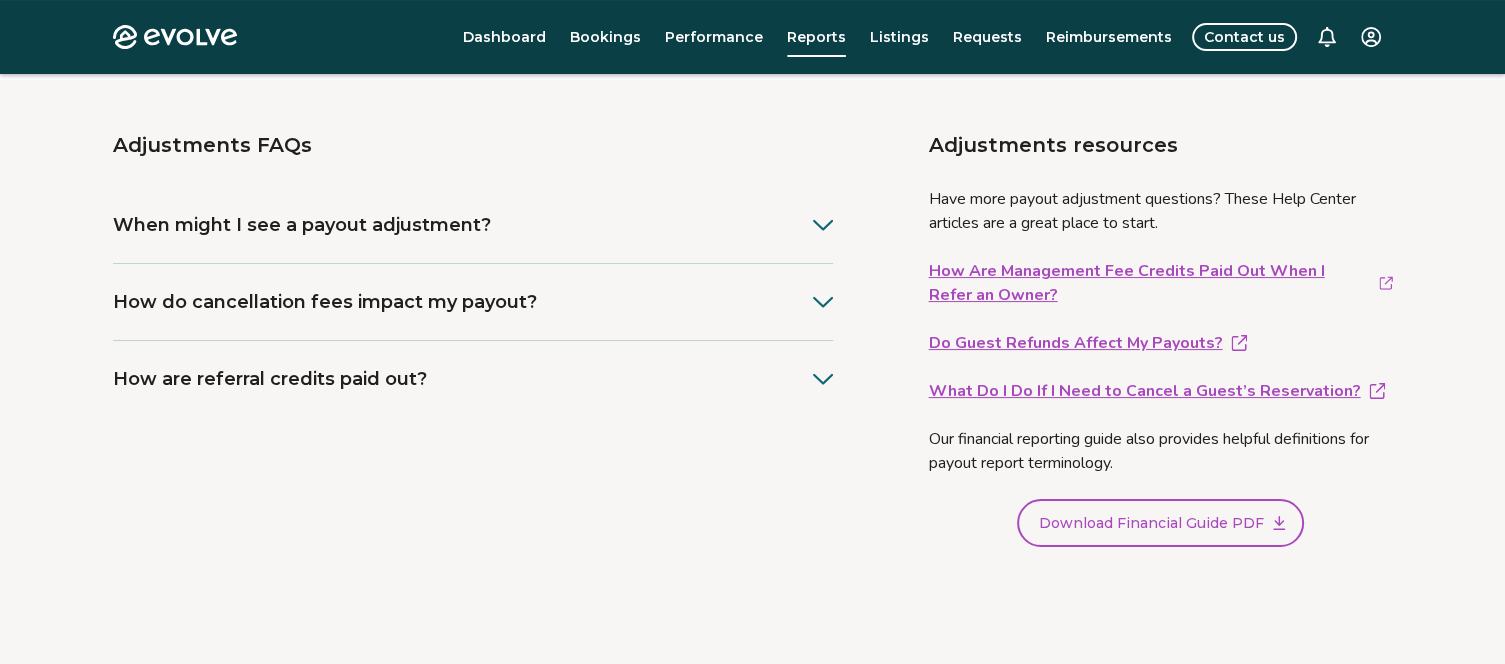 scroll, scrollTop: 287, scrollLeft: 0, axis: vertical 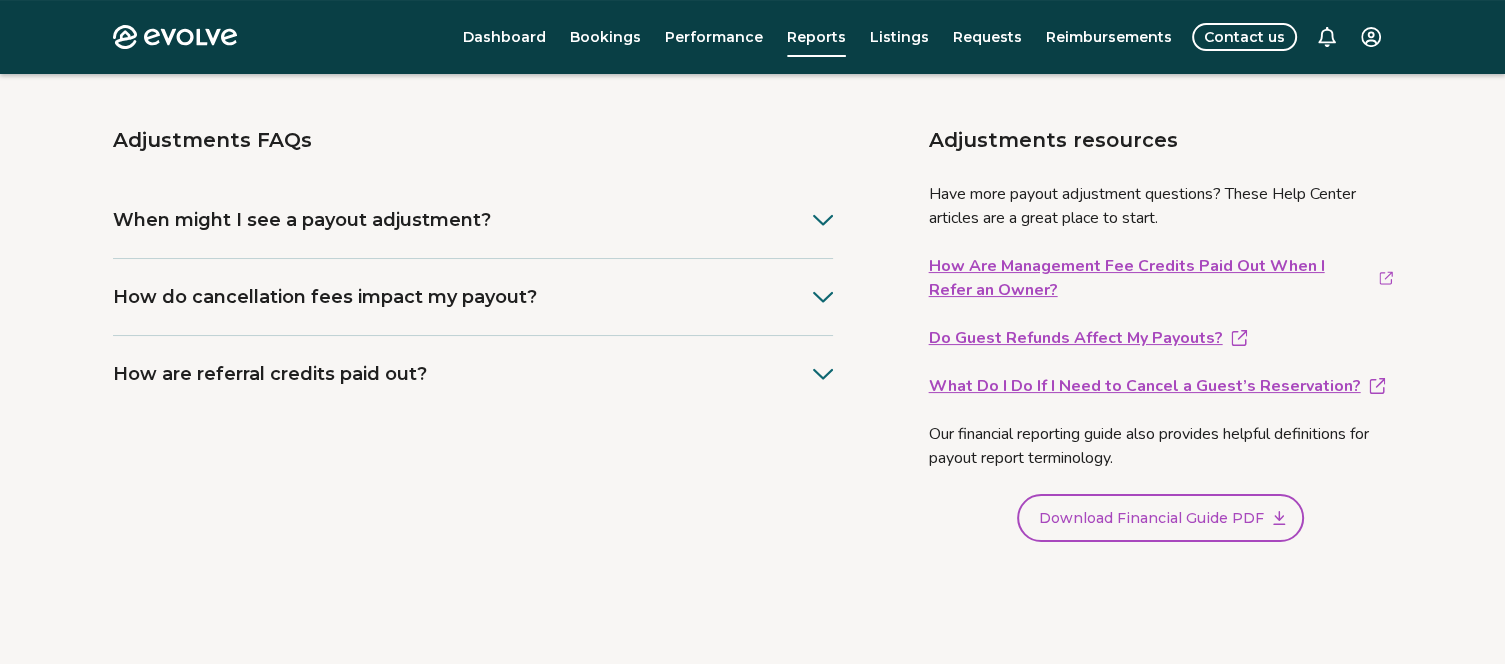 drag, startPoint x: 667, startPoint y: 383, endPoint x: 667, endPoint y: 403, distance: 20 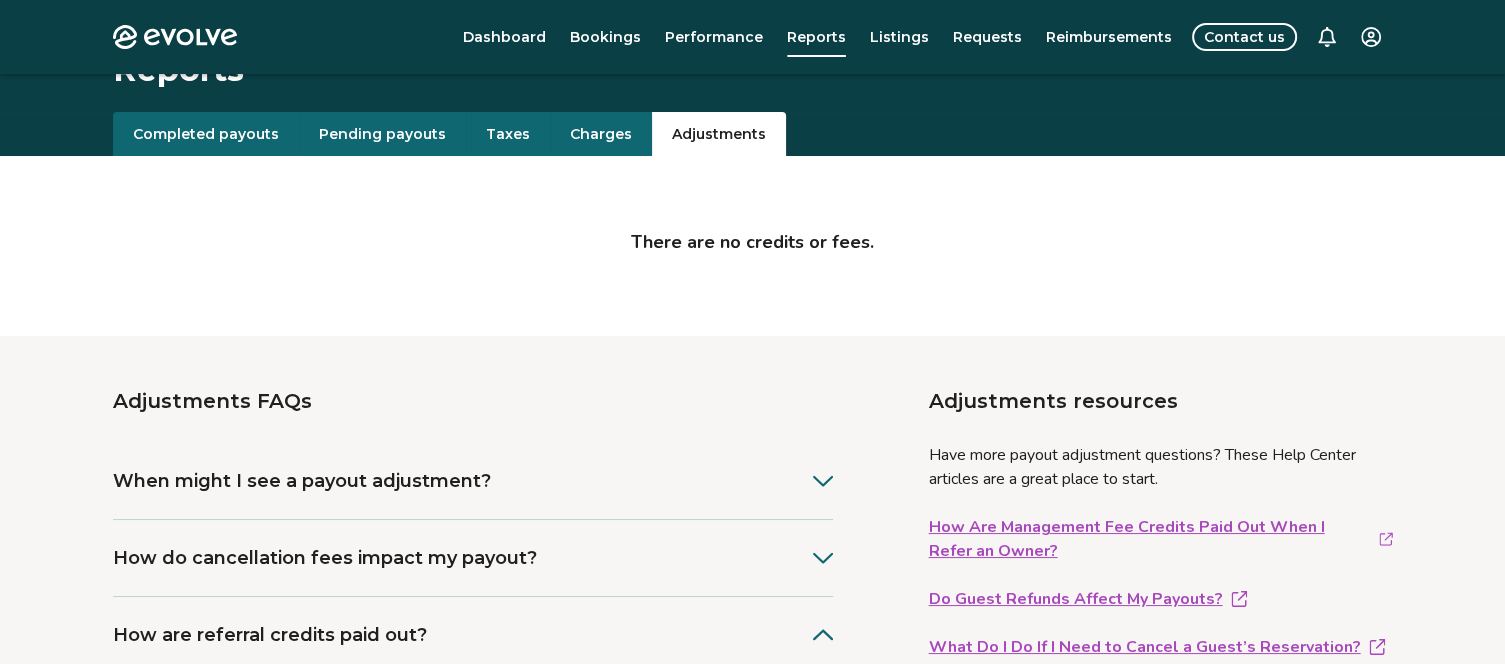 scroll, scrollTop: 0, scrollLeft: 0, axis: both 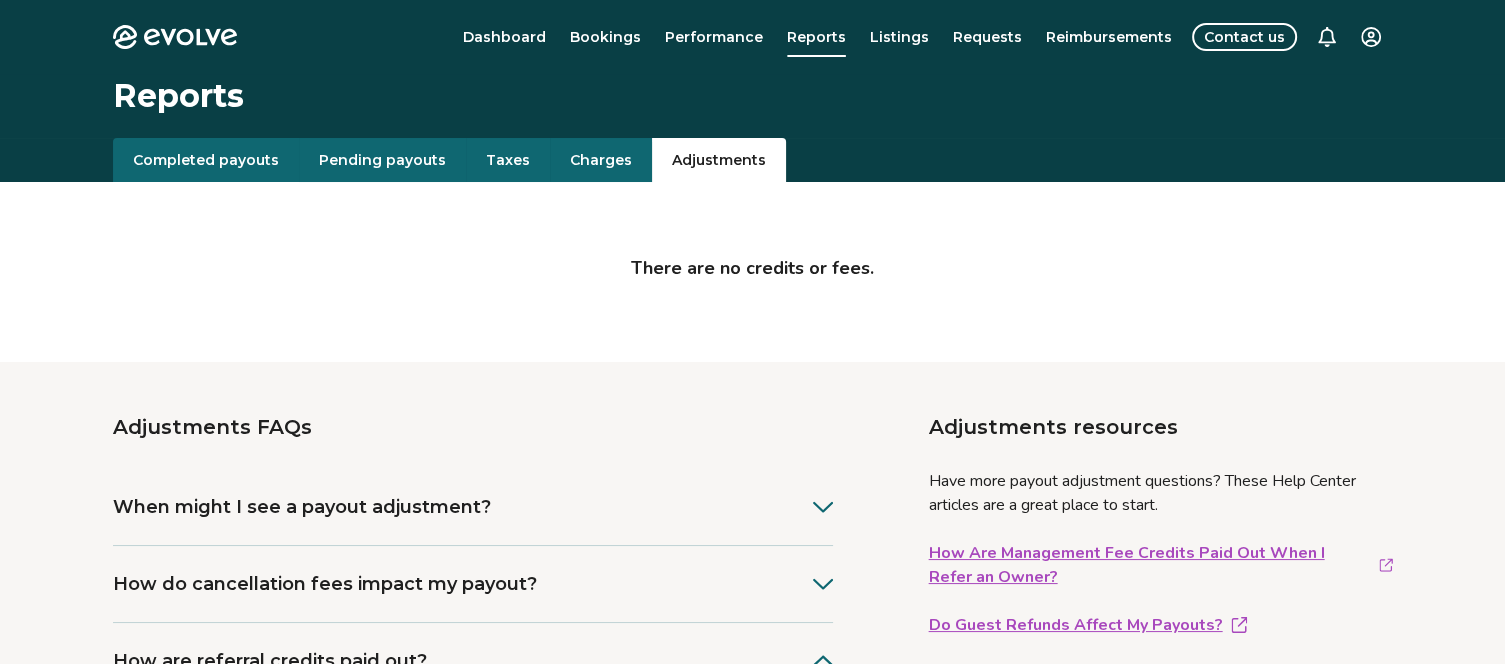 click on "Taxes" at bounding box center [508, 160] 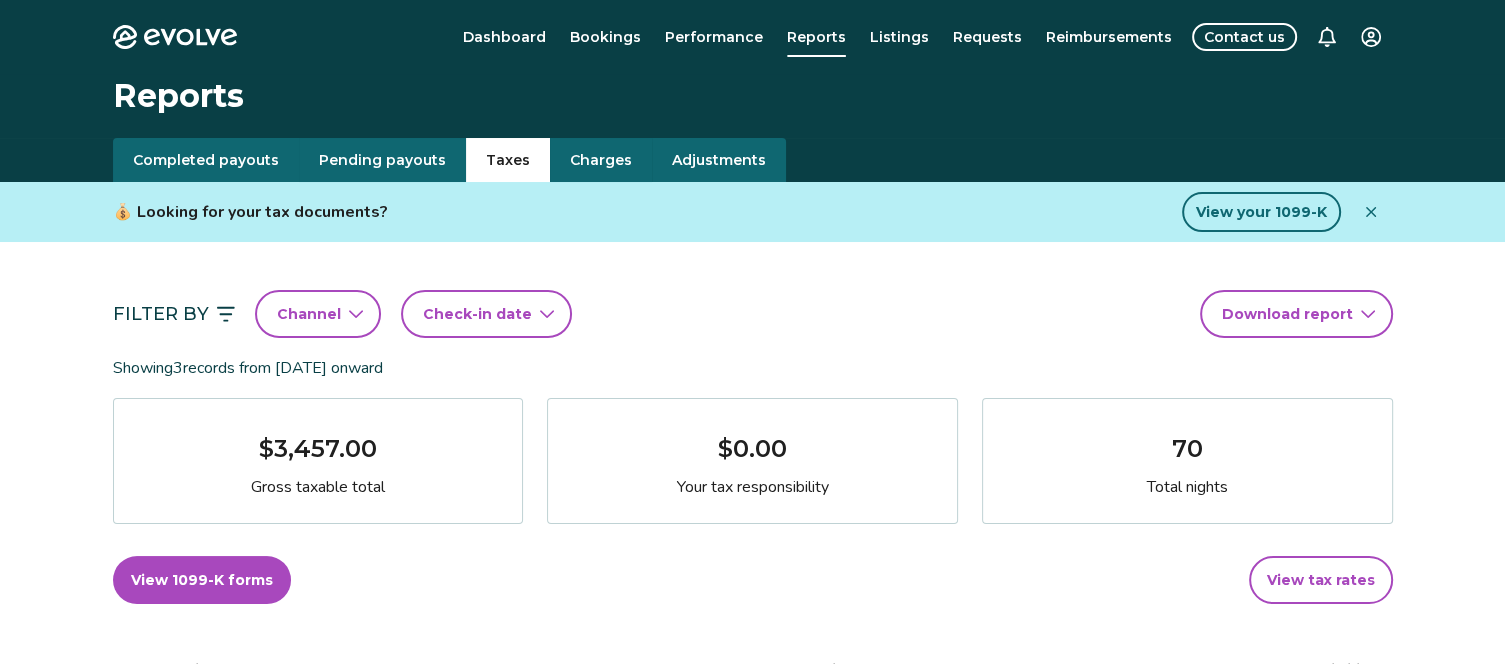 click 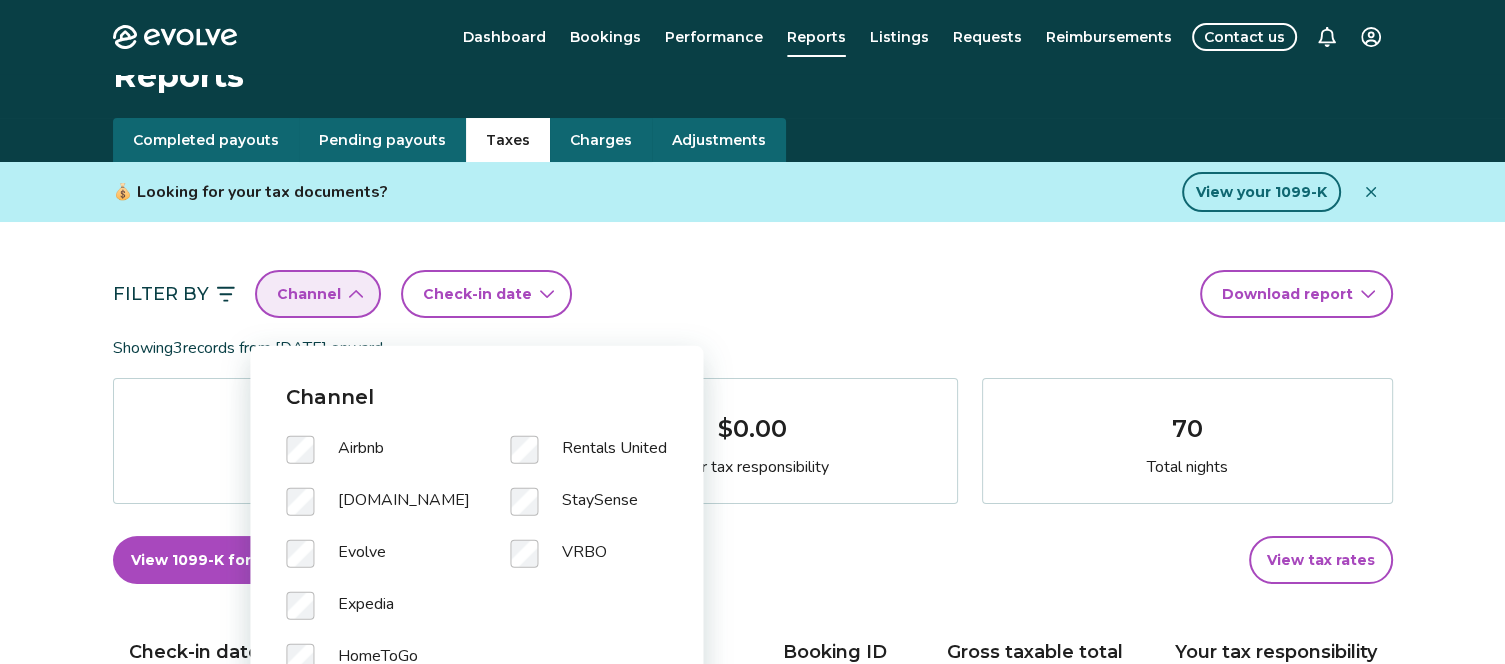 scroll, scrollTop: 0, scrollLeft: 0, axis: both 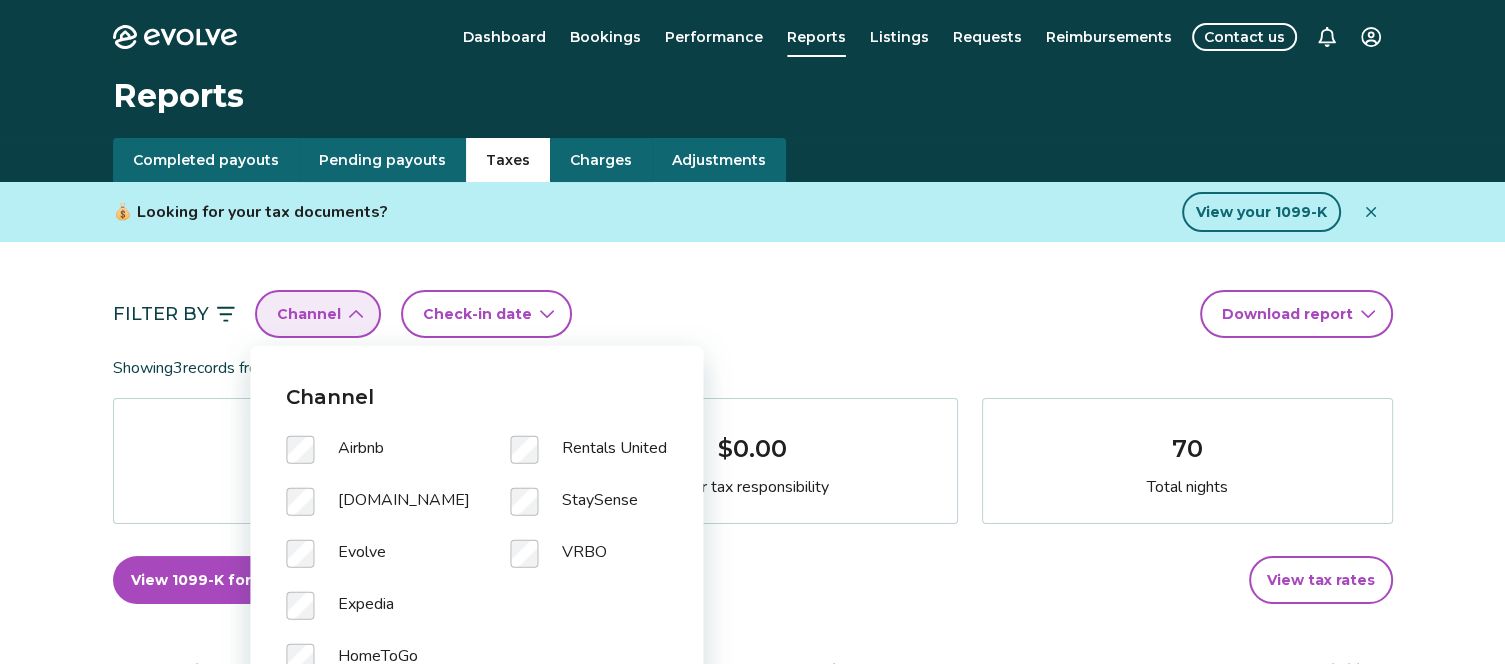 click on "Filter By  Channel Check-in date Download   report" at bounding box center (753, 314) 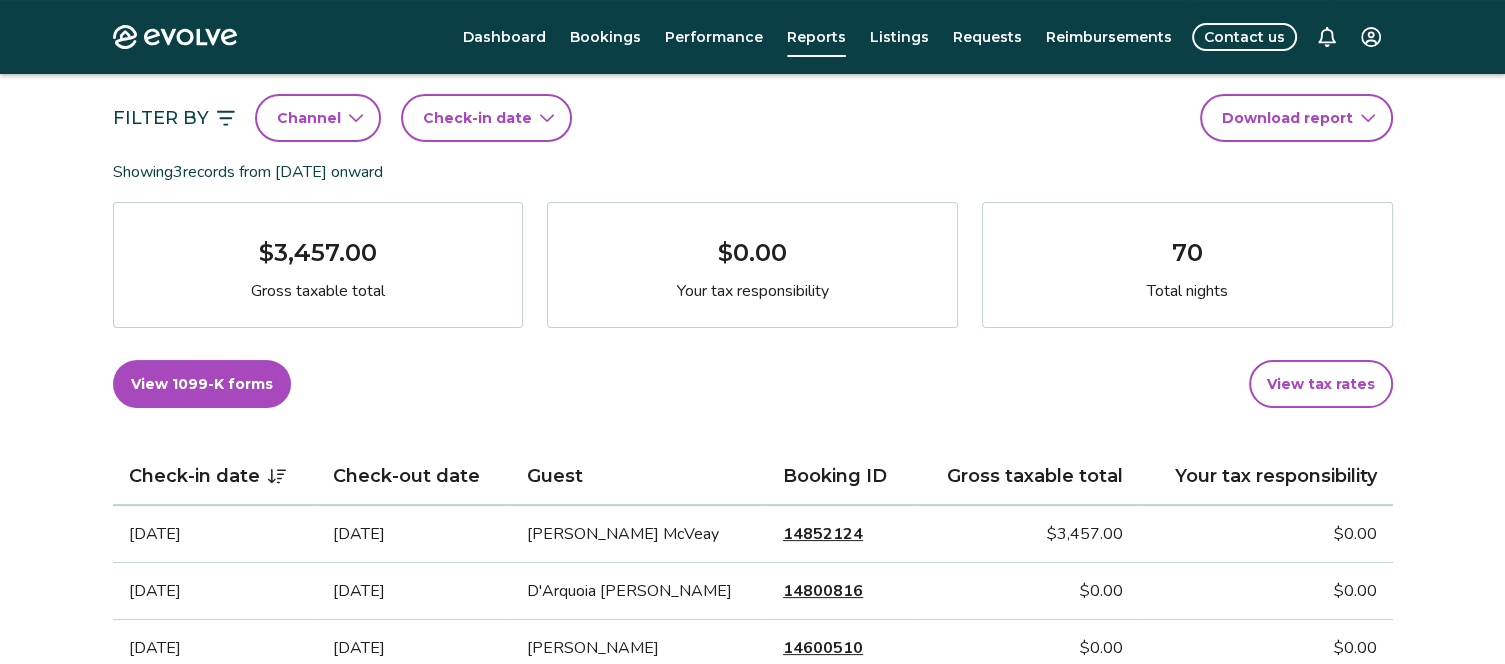 scroll, scrollTop: 0, scrollLeft: 0, axis: both 